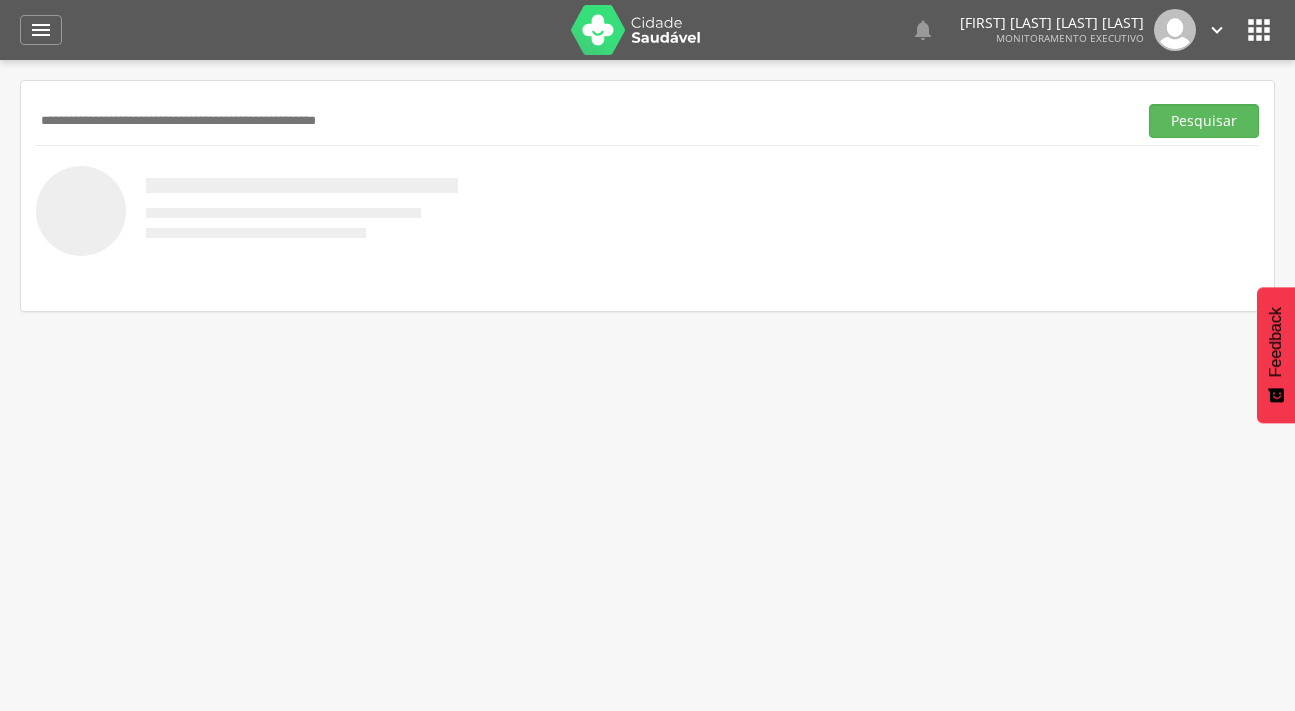 scroll, scrollTop: 0, scrollLeft: 0, axis: both 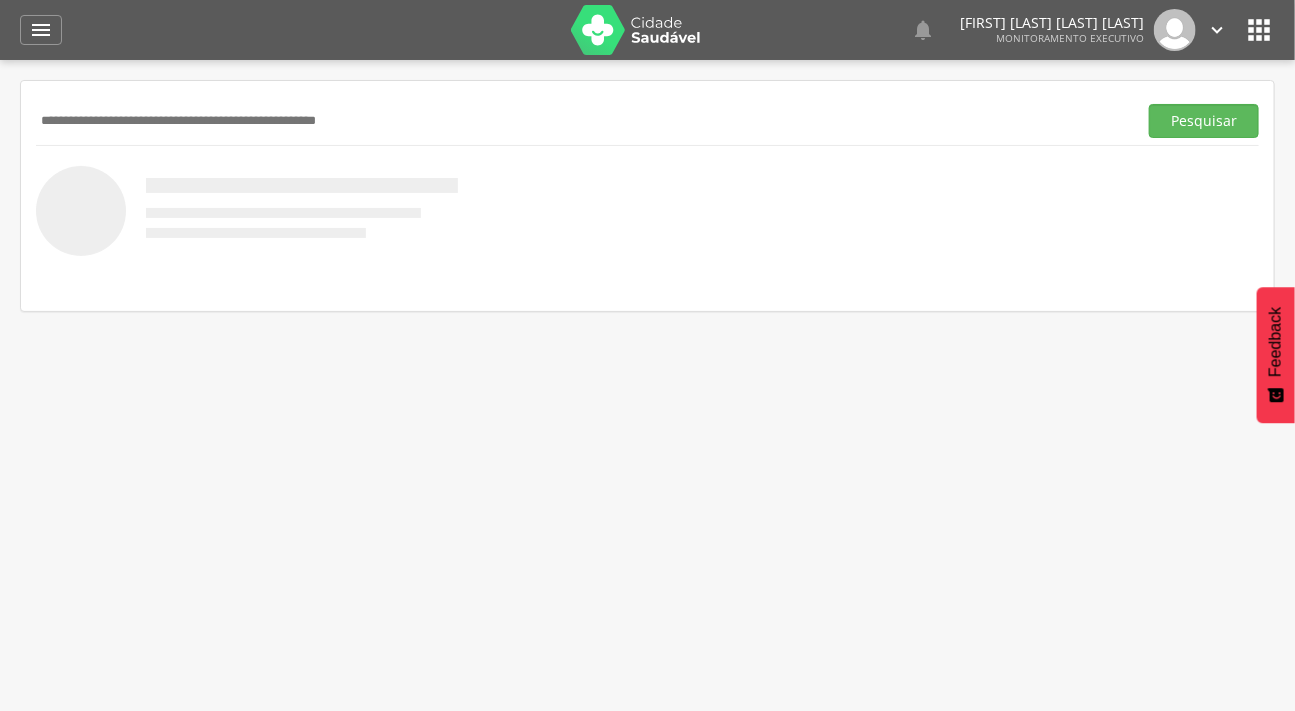 click at bounding box center (582, 121) 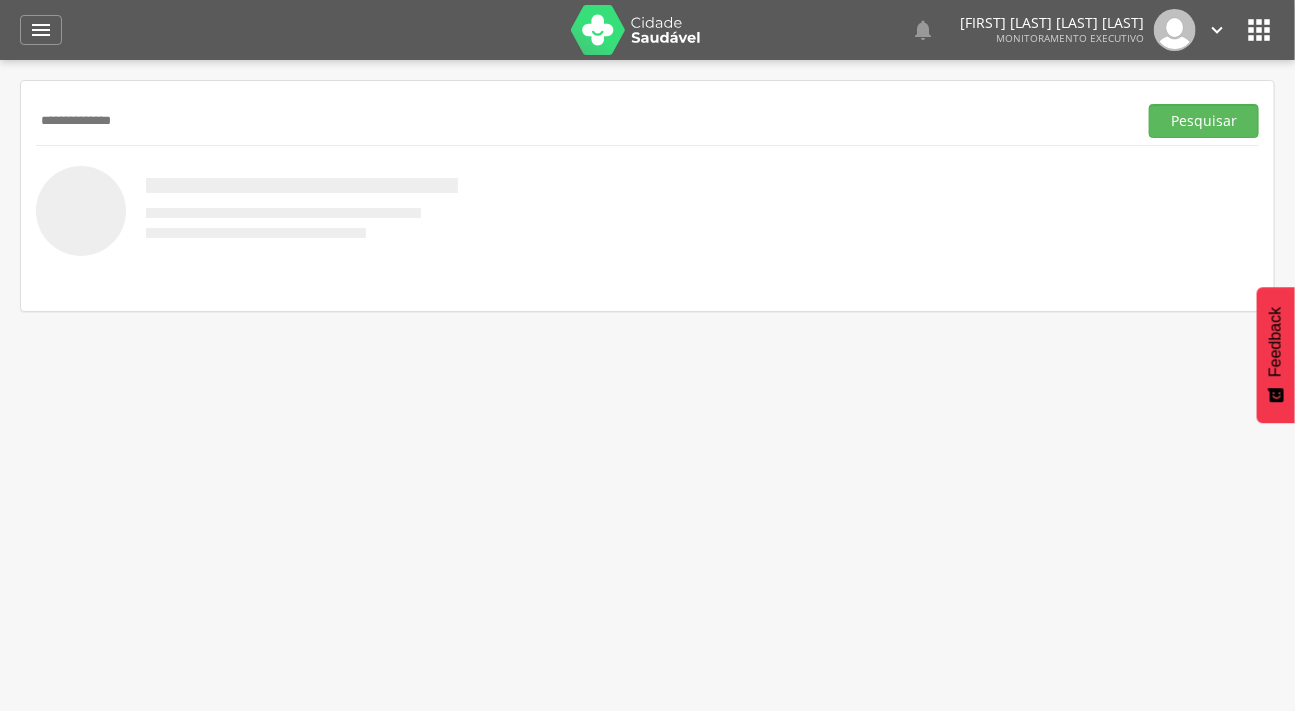 type on "**********" 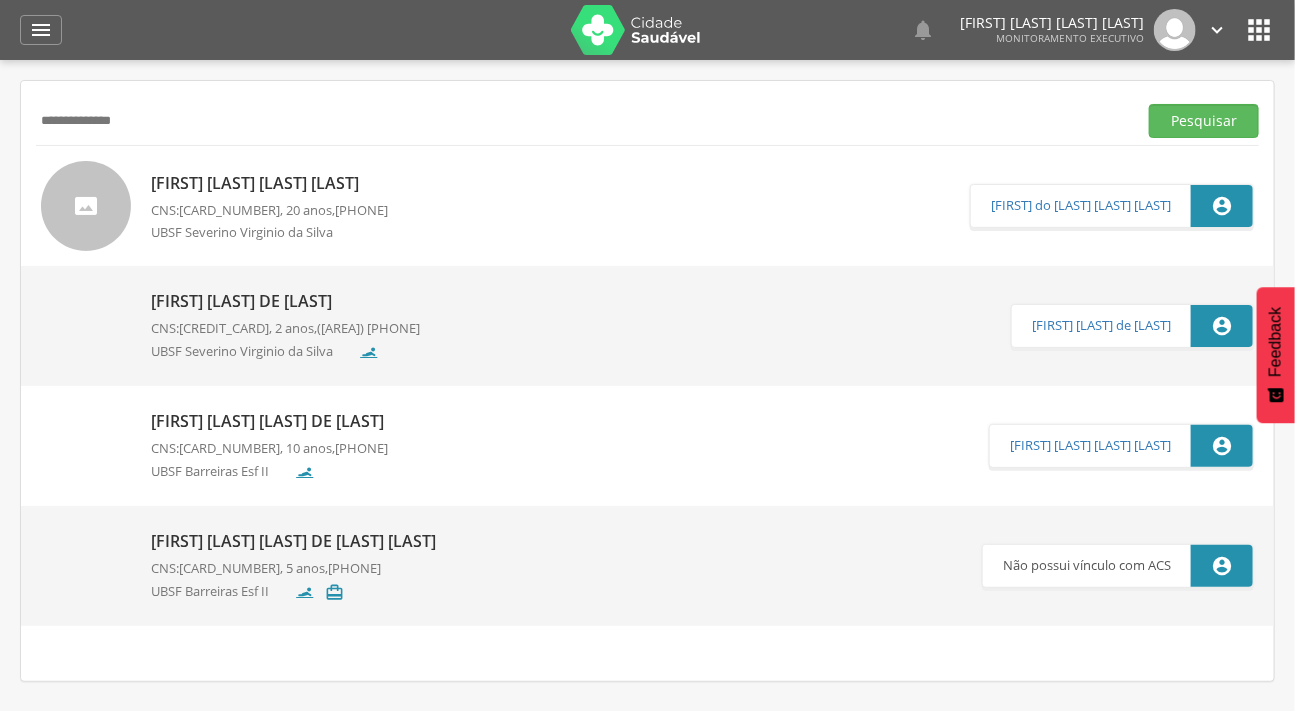 click at bounding box center (41, 292) 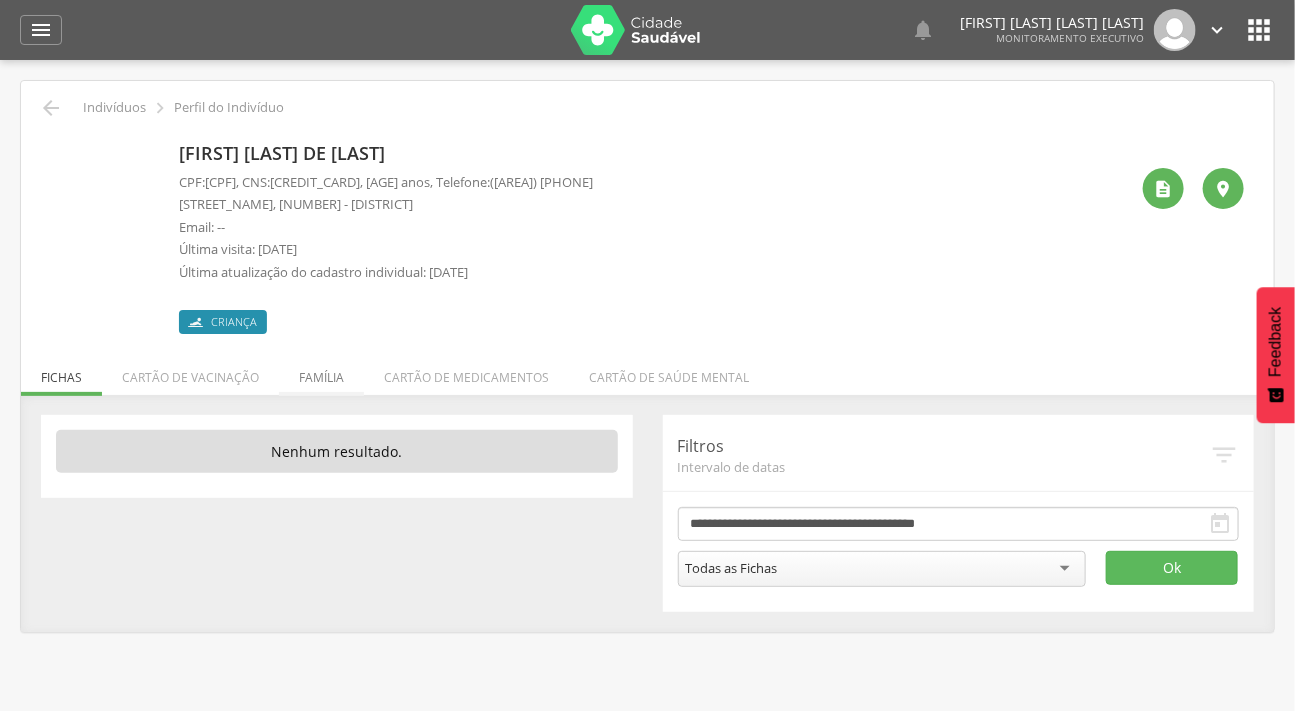 click on "Família" at bounding box center [321, 372] 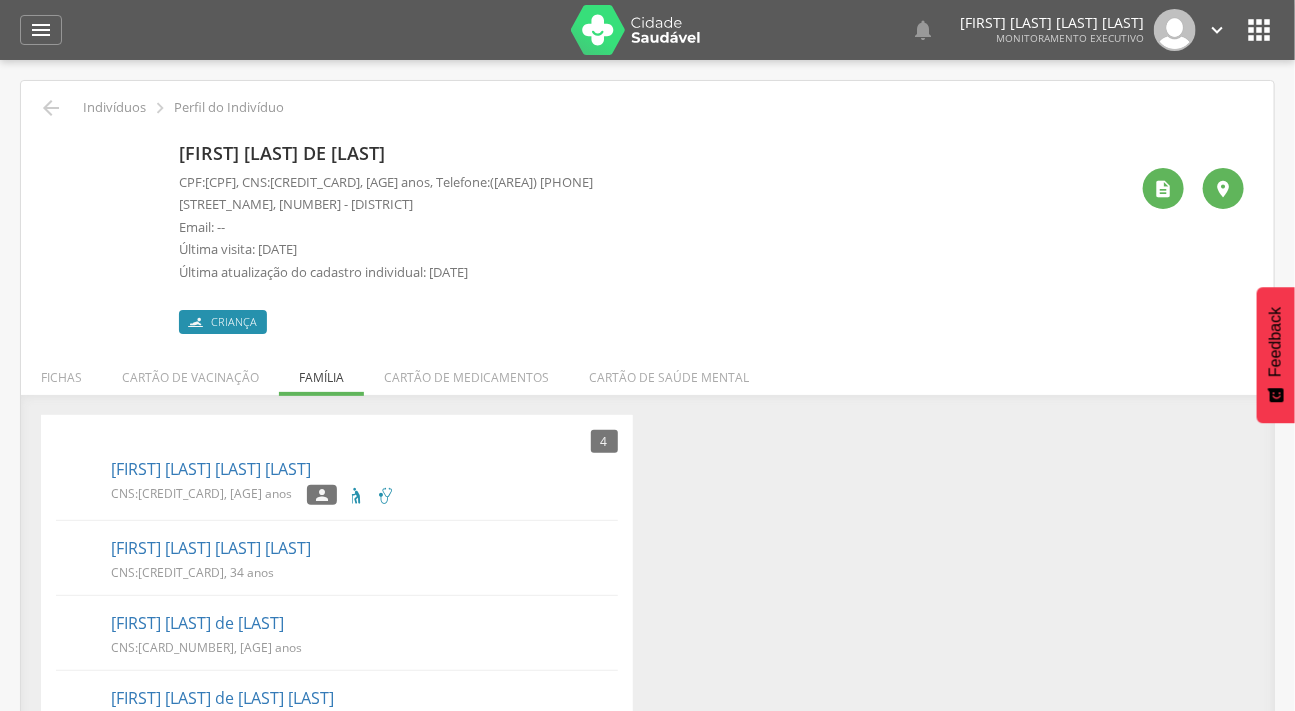 scroll, scrollTop: 64, scrollLeft: 0, axis: vertical 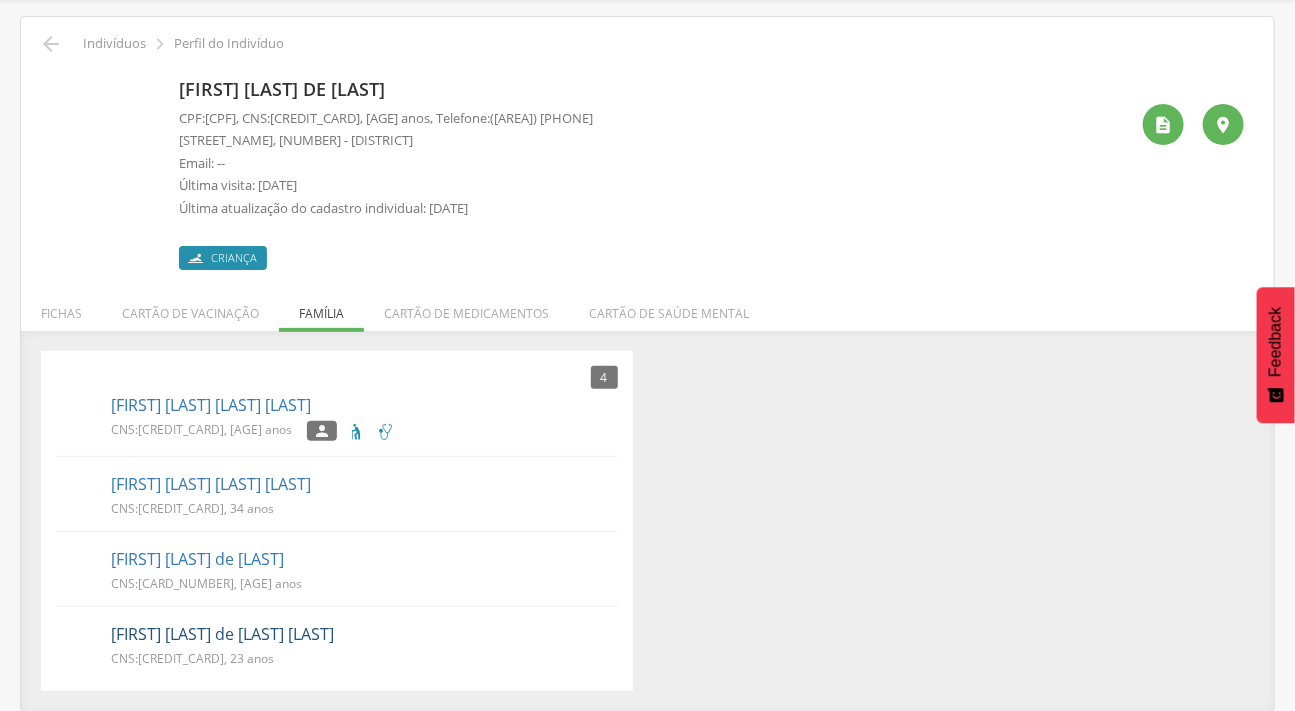 click on "[FIRST] [LAST] de [LAST] [LAST]" at bounding box center [222, 634] 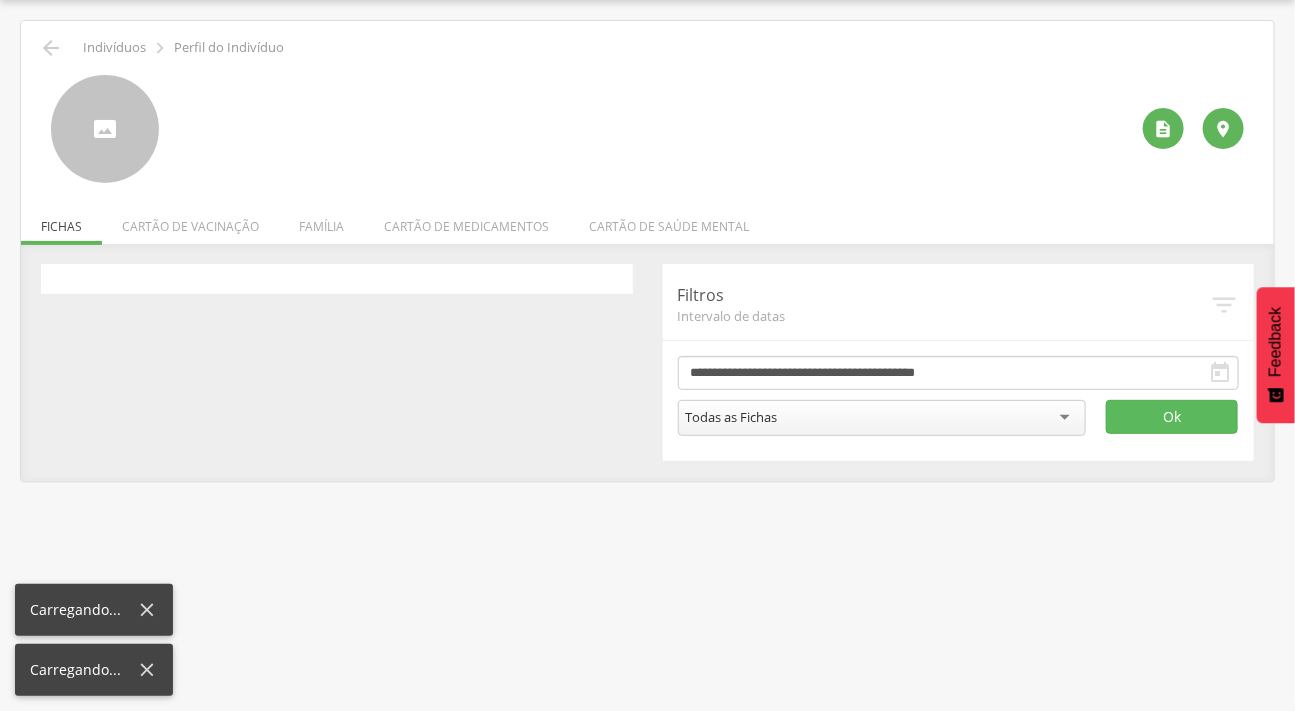 scroll, scrollTop: 60, scrollLeft: 0, axis: vertical 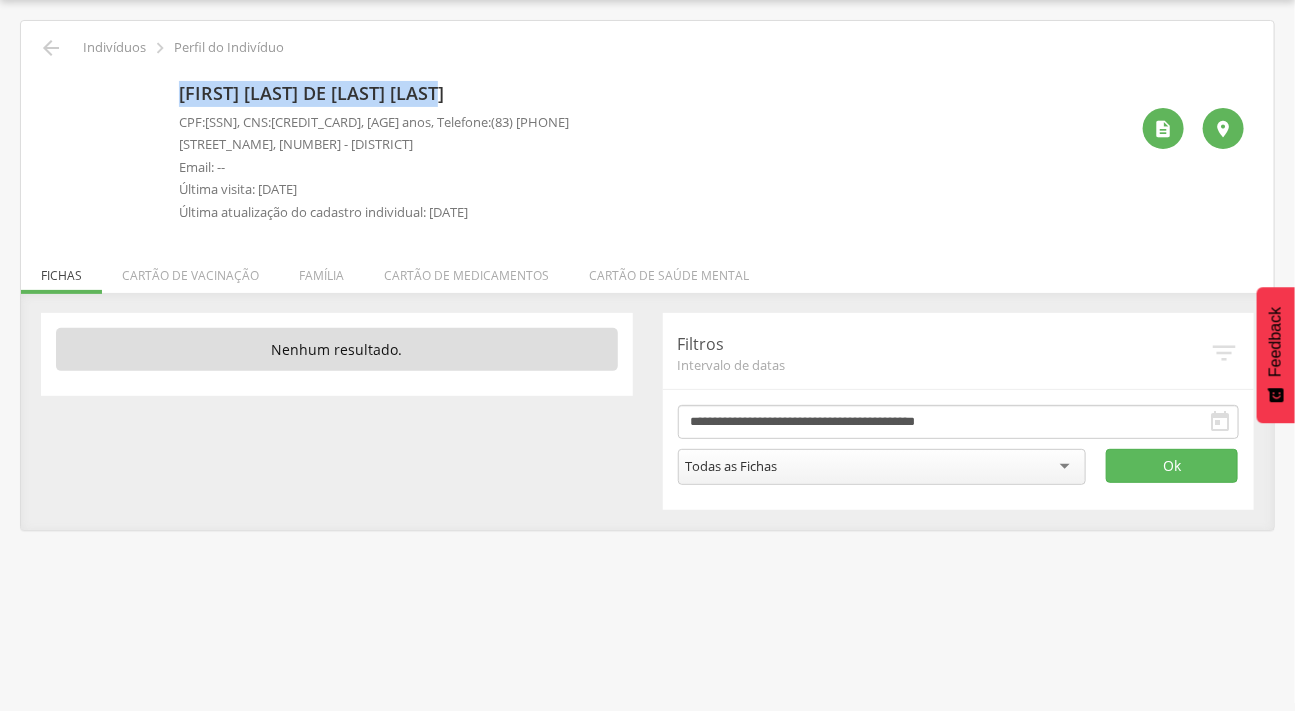 drag, startPoint x: 474, startPoint y: 92, endPoint x: 178, endPoint y: 70, distance: 296.81644 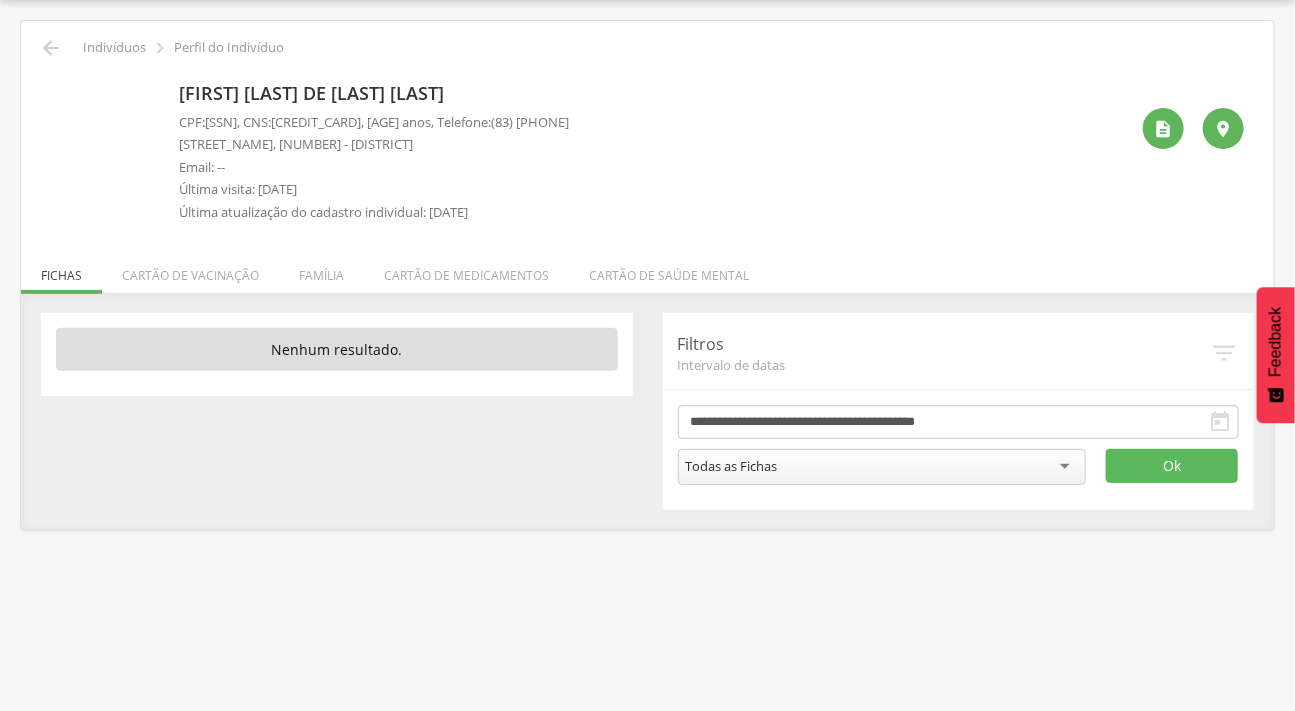 click on "CPF:  [SSN] , CNS:  [CREDIT_CARD] , [AGE] anos, Telefone:  [PHONE]" at bounding box center (374, 122) 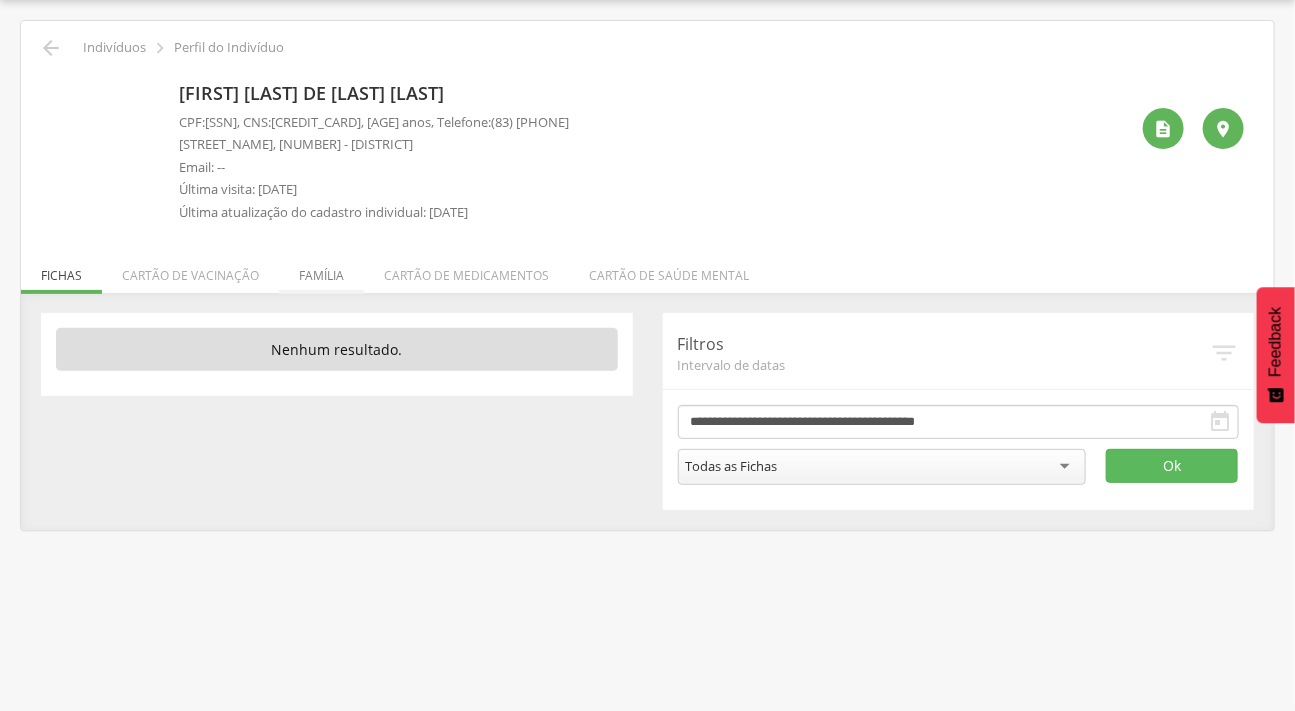 click on "Família" at bounding box center (321, 270) 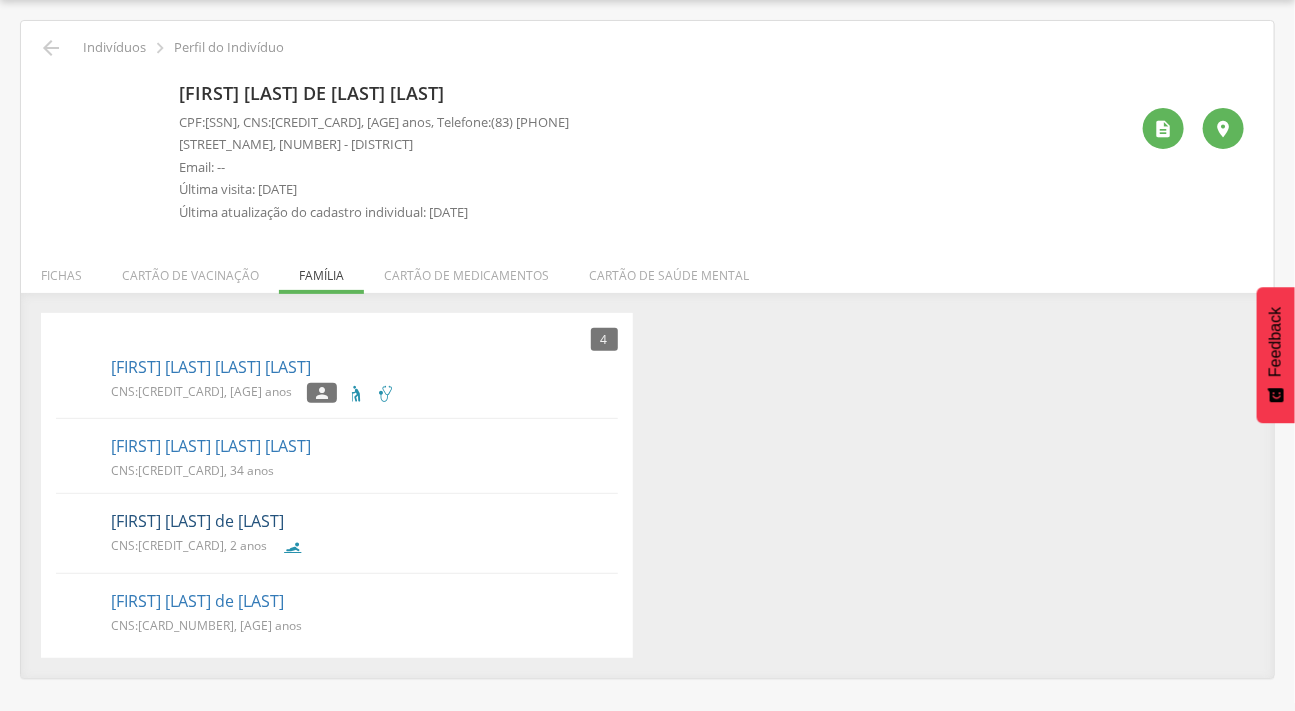 click on "[FIRST] [LAST] de [LAST]" at bounding box center [197, 521] 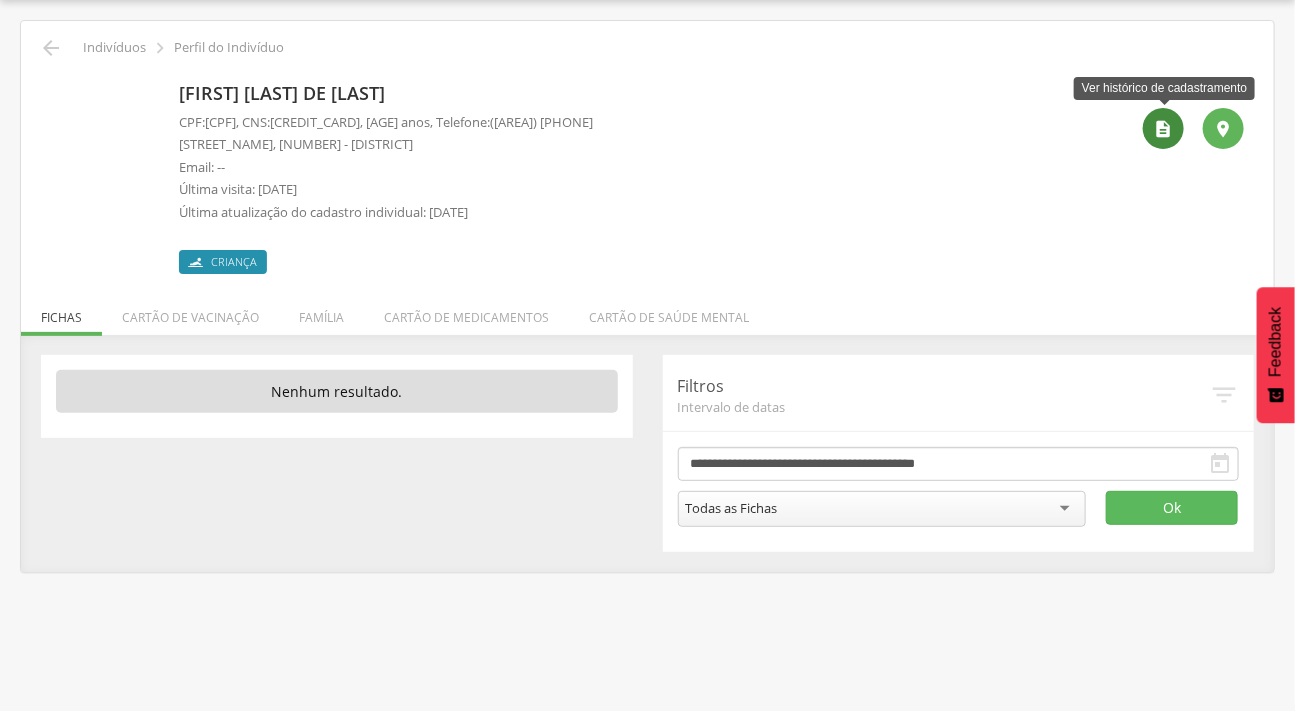click on "" at bounding box center [1163, 128] 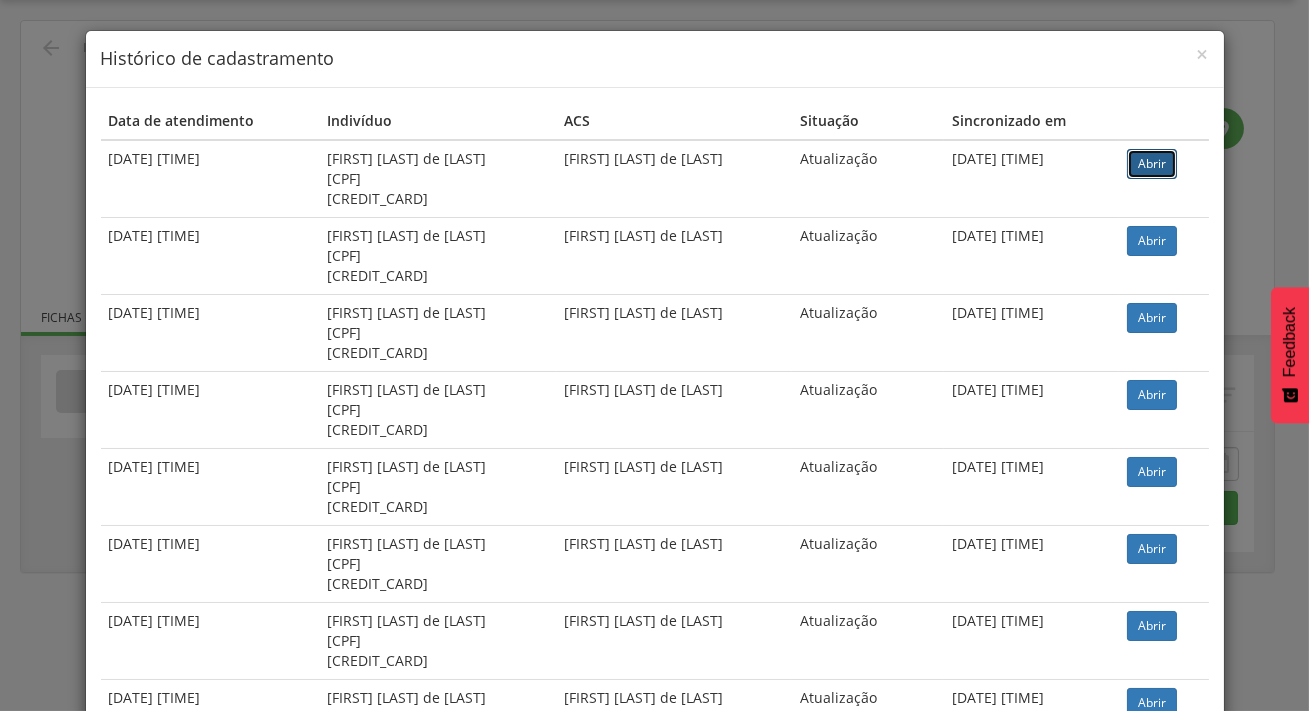 click on "Abrir" at bounding box center (1152, 164) 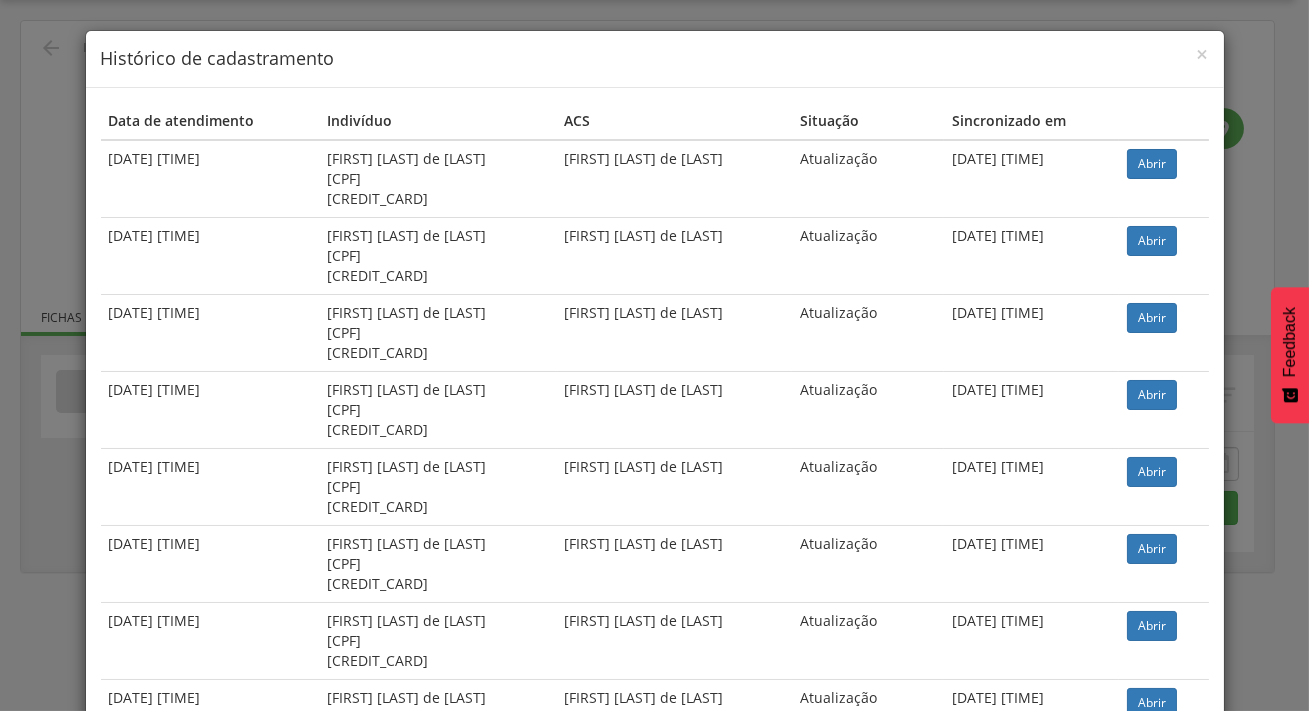 click on "×
Histórico de cadastramento
Data de atendimento
Indivíduo
ACS
Situação
Sincronizado em
[DATE] [TIME]
[FIRST] [LAST] [LAST] [LAST]
[CREDIT_CARD]
[CREDIT_CARD]
[FIRST] [LAST] [LAST] [LAST]
Atualização
[DATE] [TIME]
Abrir
[DATE] [TIME]
[FIRST] [LAST] [LAST] [LAST]
[CREDIT_CARD]
[CREDIT_CARD]
[FIRST] [LAST] [LAST] [LAST]
Atualização
[DATE] [TIME]
Abrir
[DATE] [TIME]
[FIRST] [LAST] [LAST] [LAST]
[CREDIT_CARD]
[CREDIT_CARD]
[FIRST] [LAST] [LAST] [LAST]
Atualização
[DATE] [TIME]
Abrir" at bounding box center [654, 355] 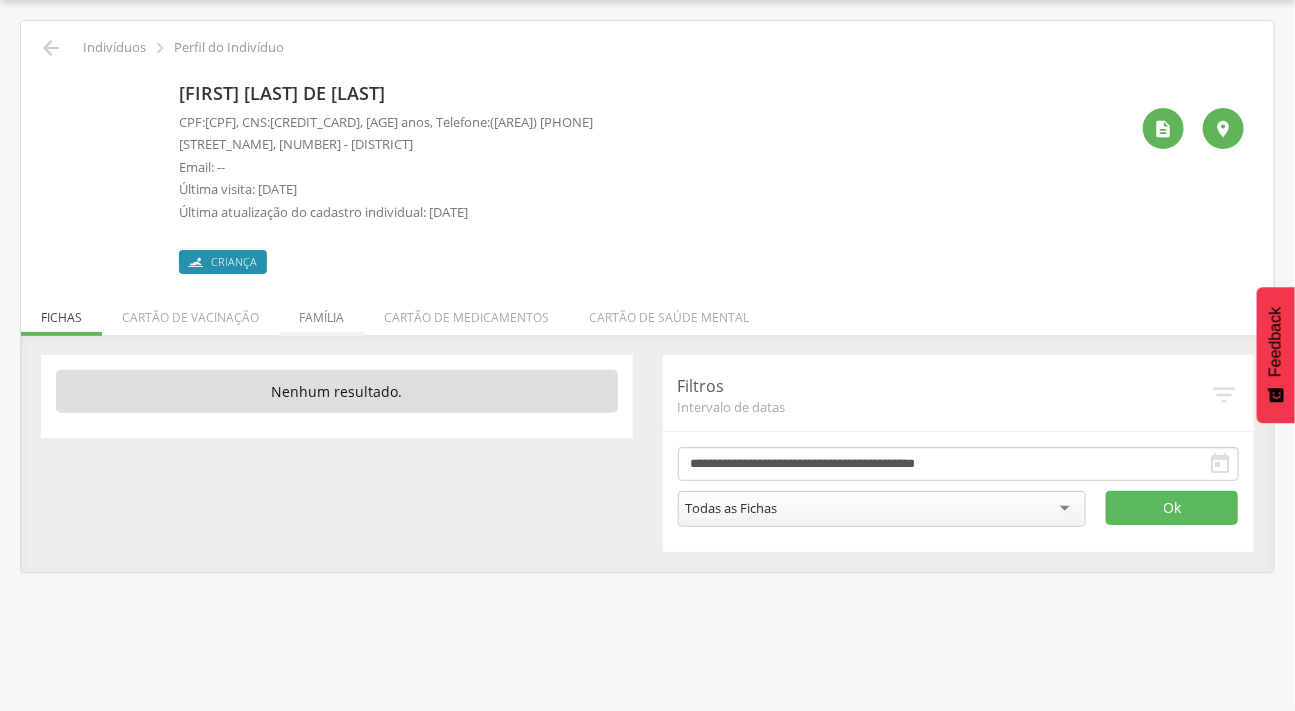 click on "Família" at bounding box center [321, 312] 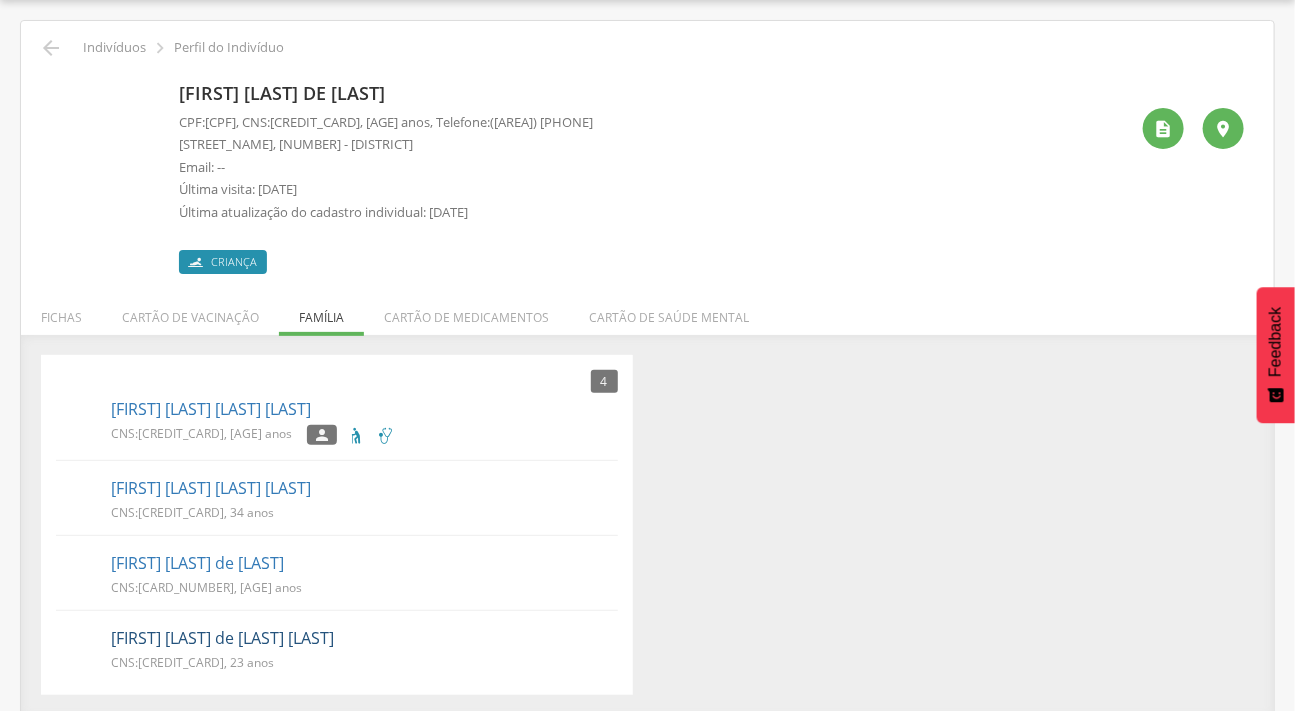 click on "[FIRST] [LAST] de [LAST] [LAST]" at bounding box center [222, 638] 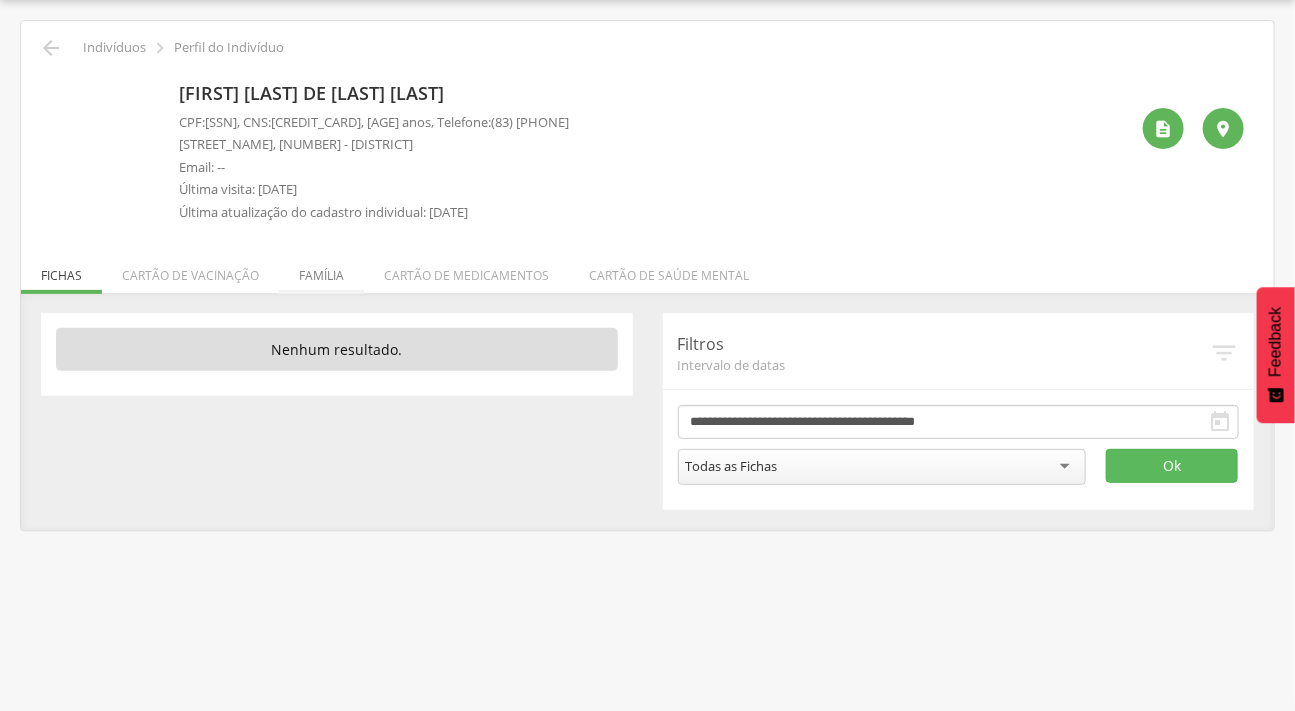 click on "Família" at bounding box center (321, 270) 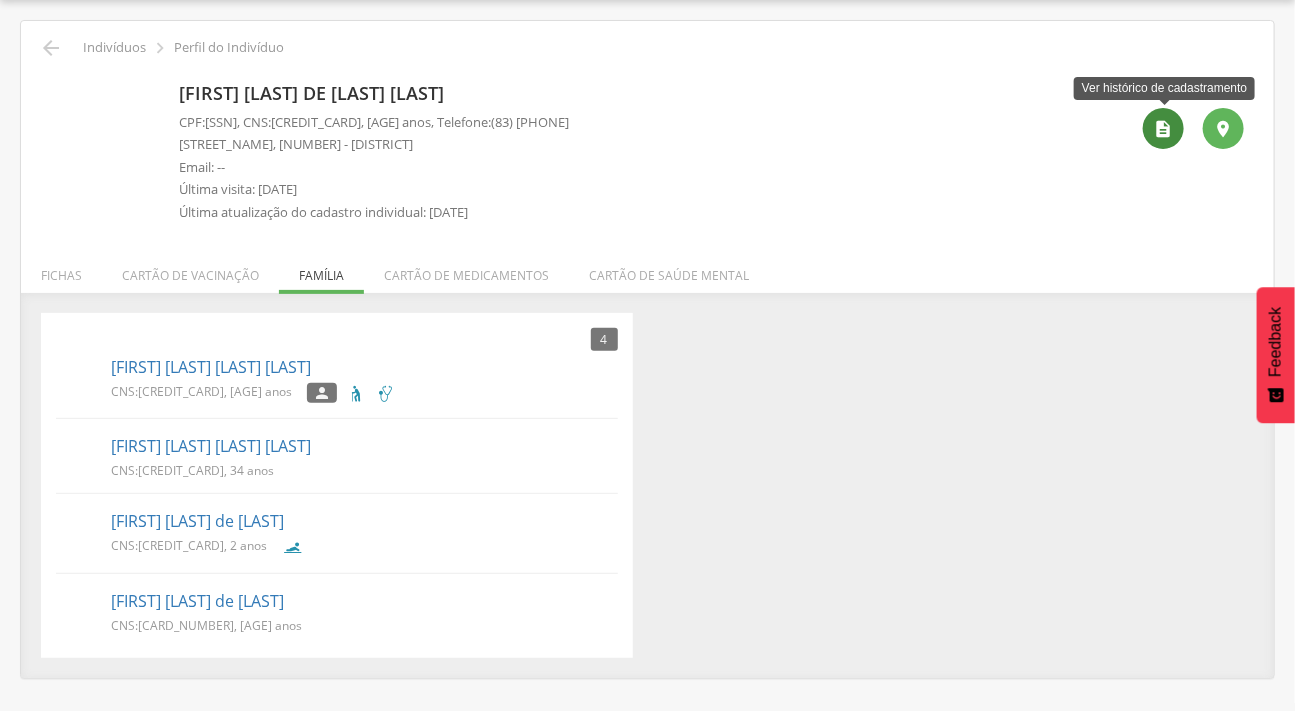 click on "" at bounding box center [1163, 128] 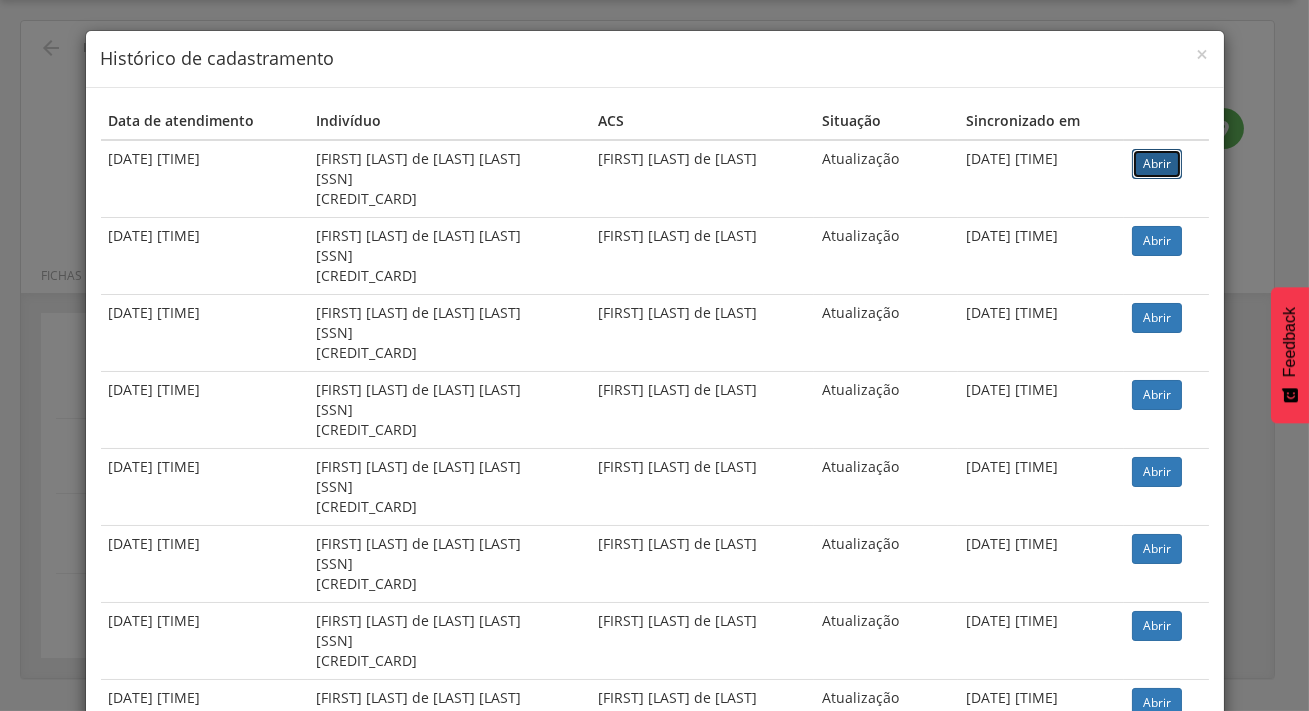 click on "Abrir" at bounding box center [1157, 164] 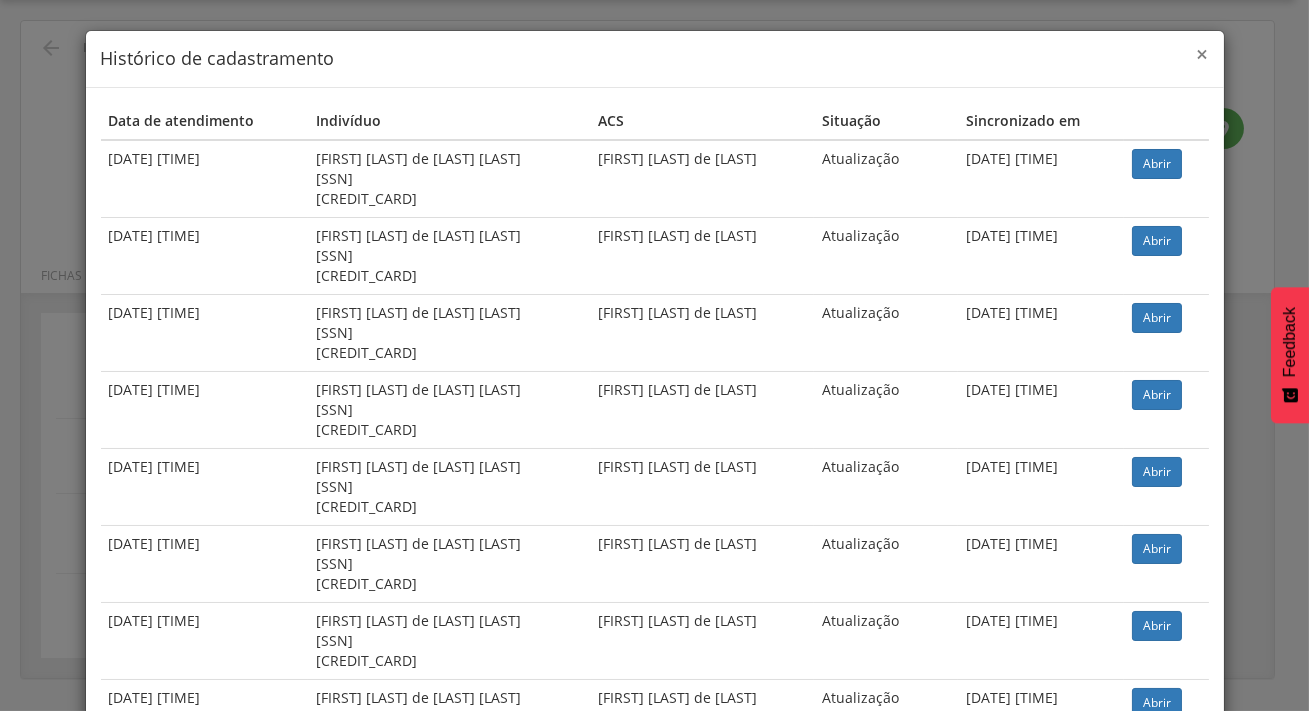 click on "×" at bounding box center (1203, 54) 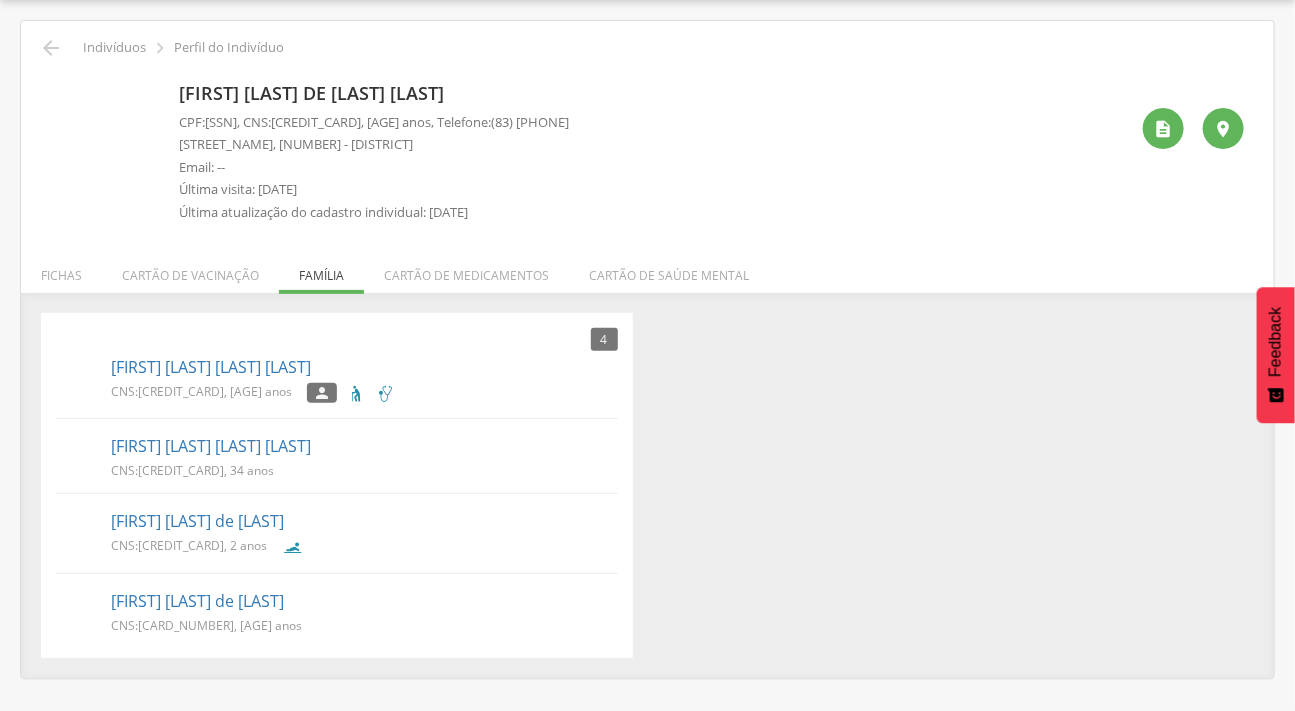 scroll, scrollTop: 0, scrollLeft: 0, axis: both 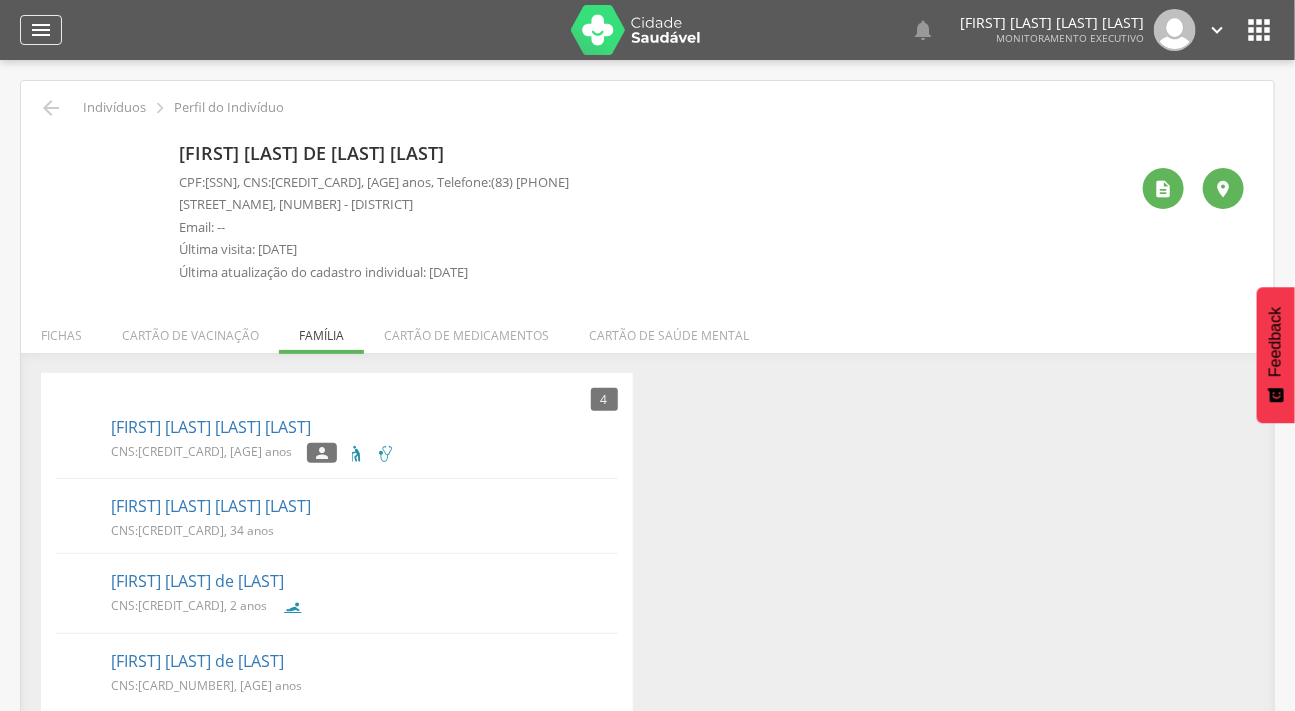 click on "" at bounding box center (41, 30) 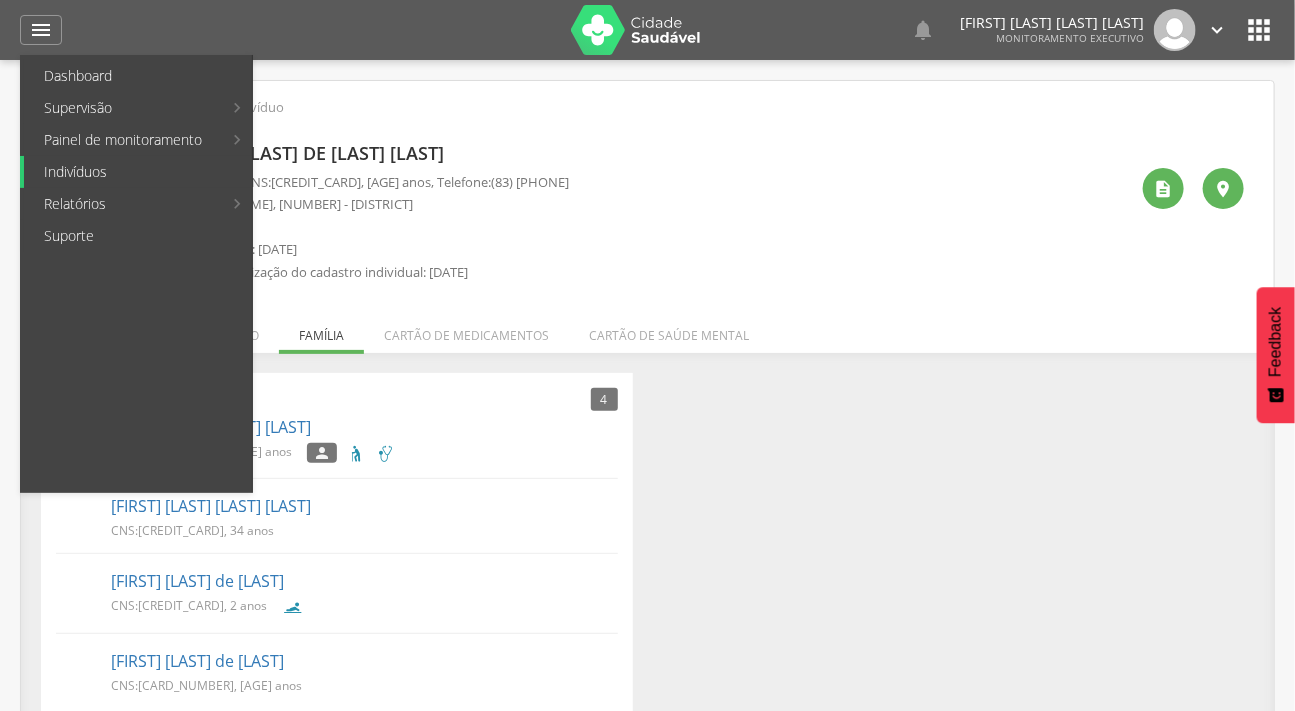 click on "Indivíduos" at bounding box center (138, 172) 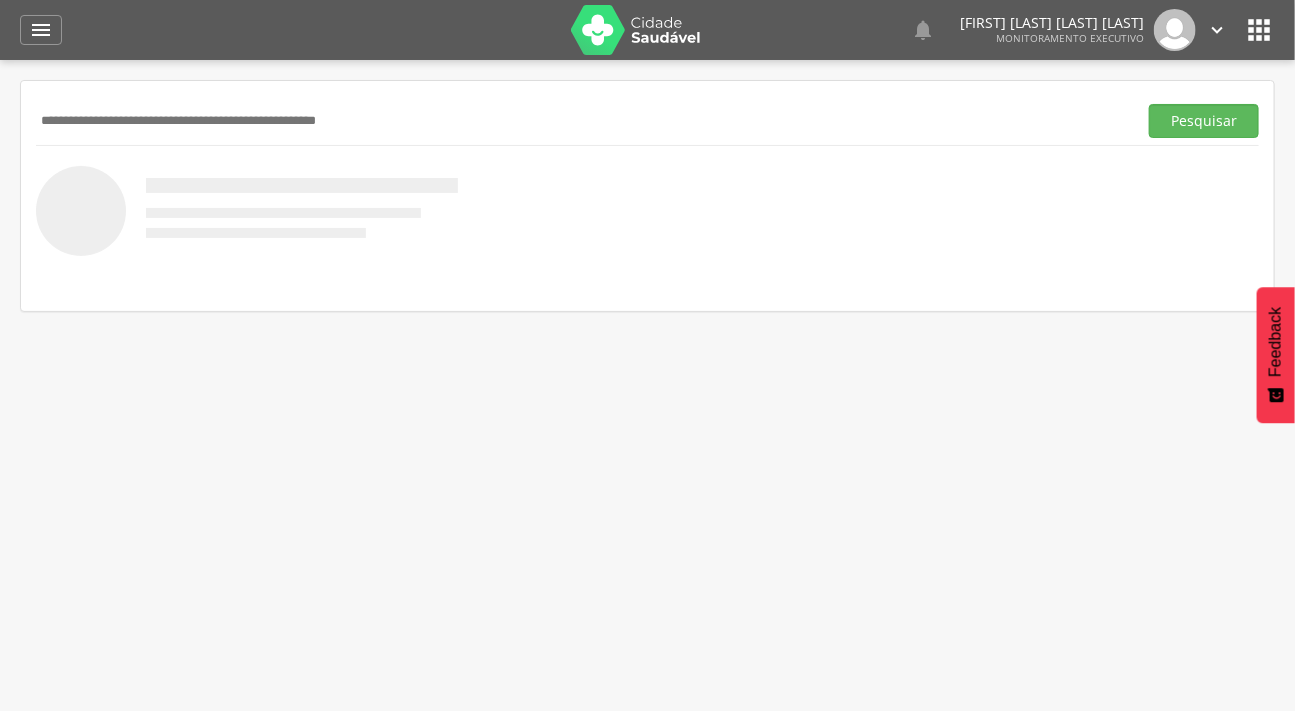 click at bounding box center [582, 121] 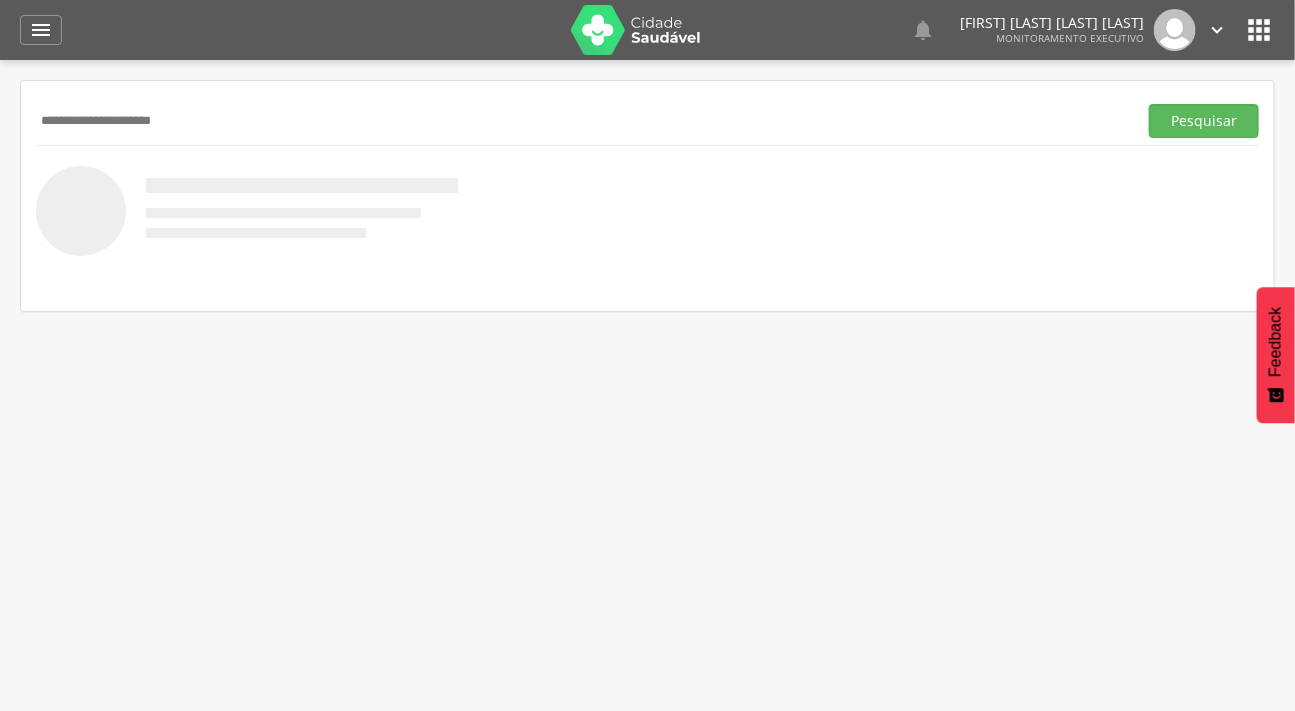click on "Pesquisar" at bounding box center (1204, 121) 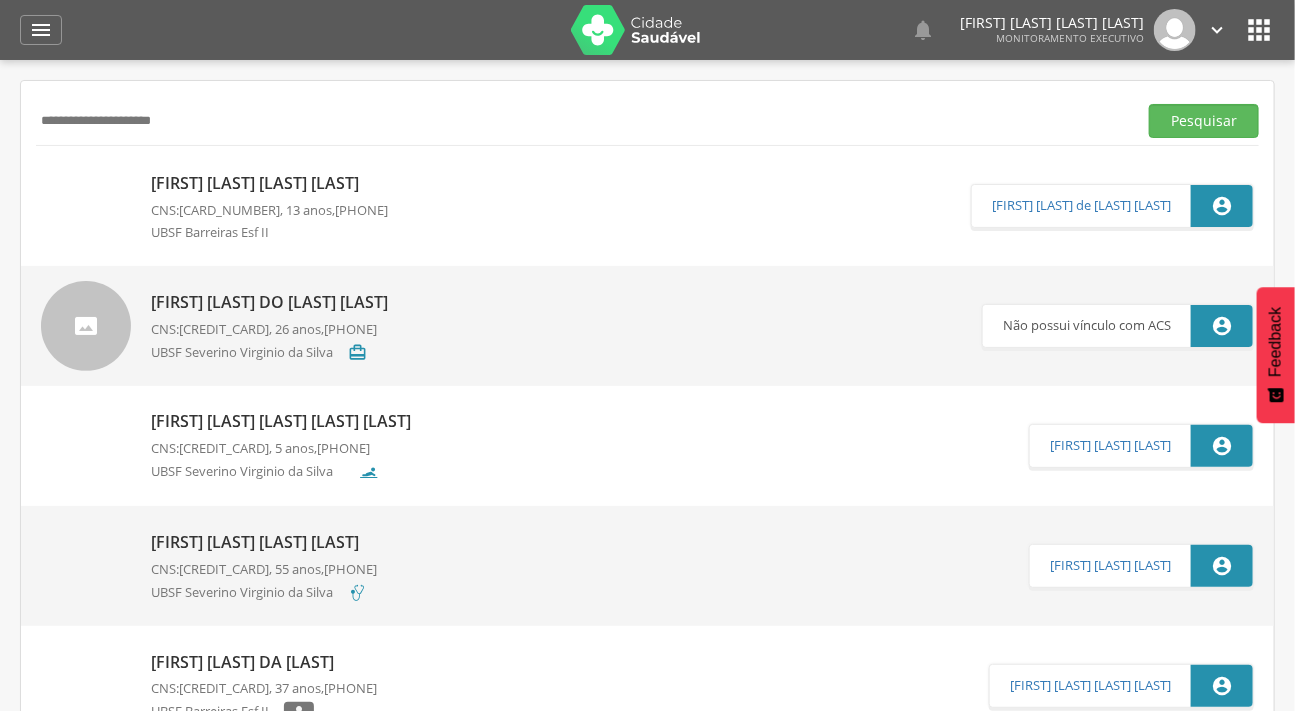 drag, startPoint x: 198, startPoint y: 121, endPoint x: 122, endPoint y: 120, distance: 76.00658 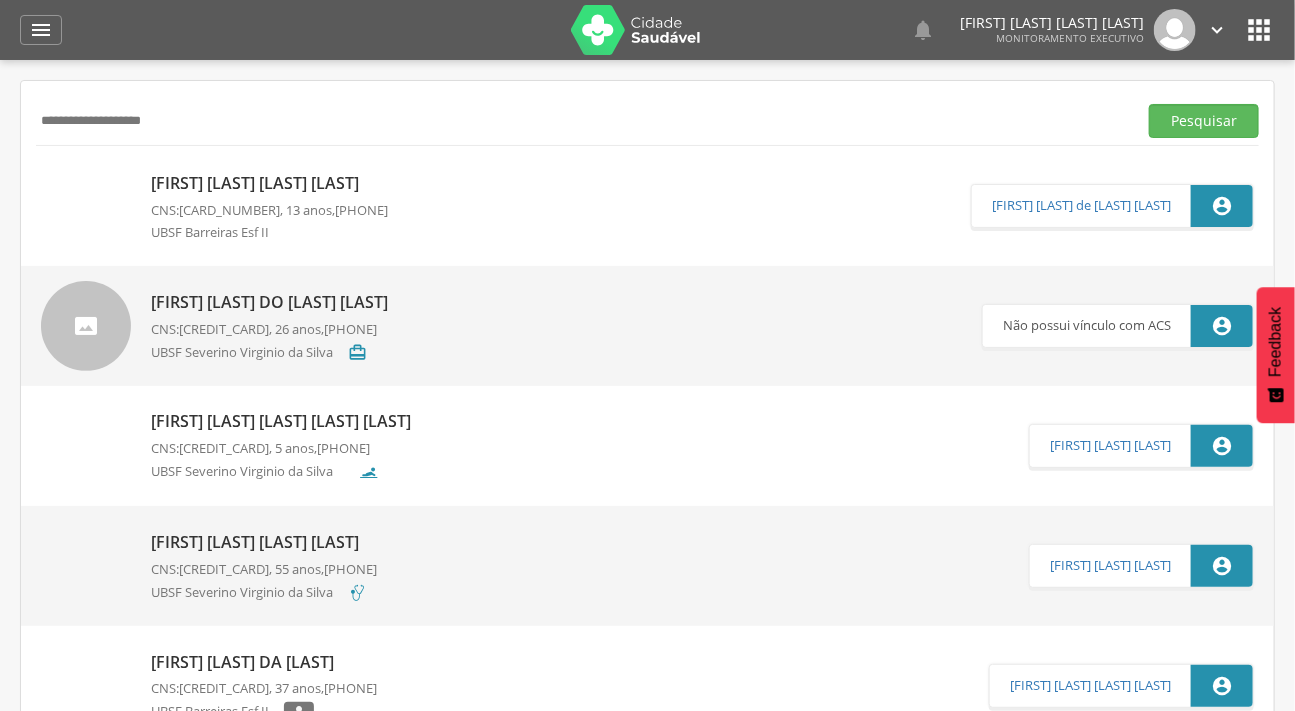 type on "**********" 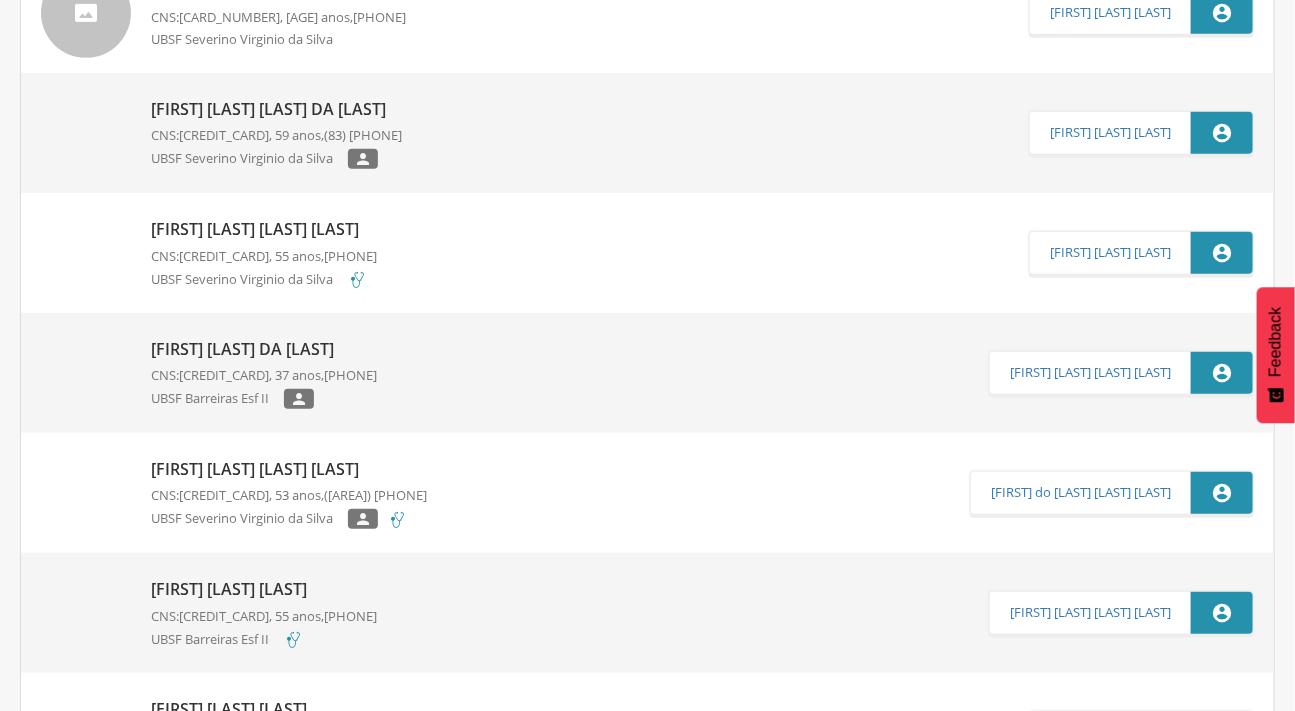 scroll, scrollTop: 0, scrollLeft: 0, axis: both 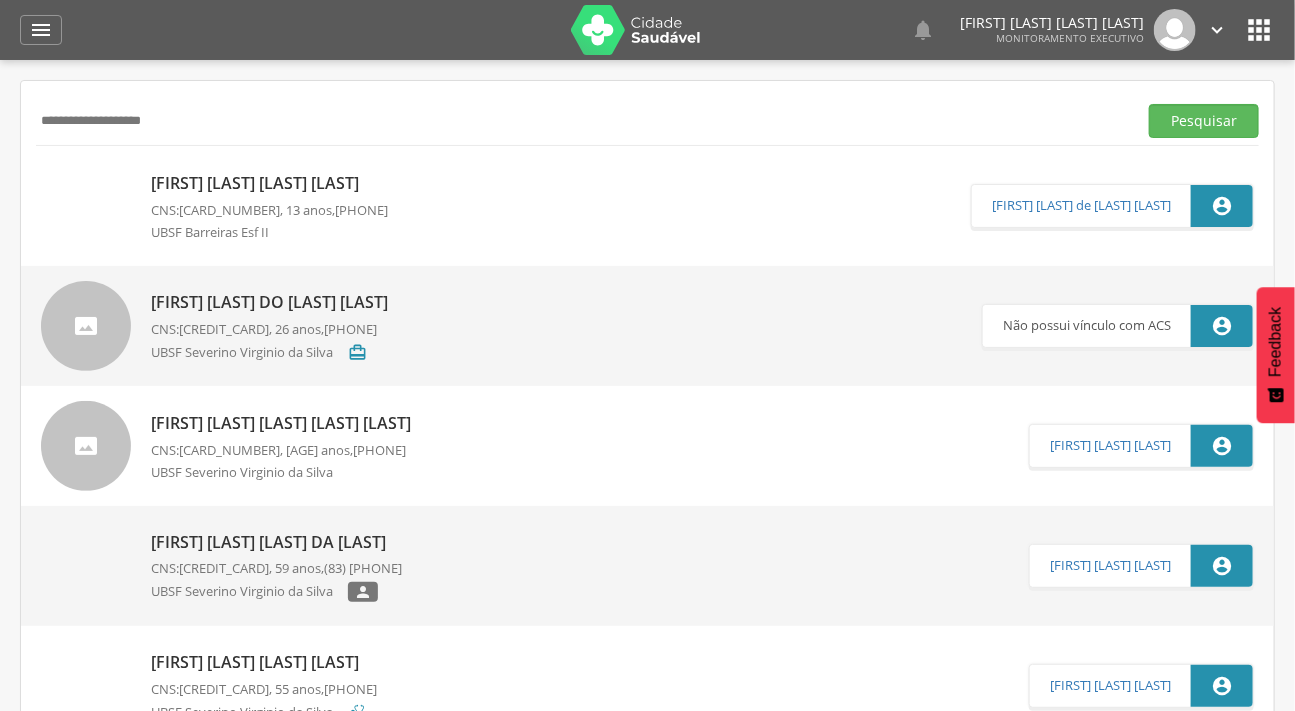 drag, startPoint x: 195, startPoint y: 117, endPoint x: 30, endPoint y: 130, distance: 165.51132 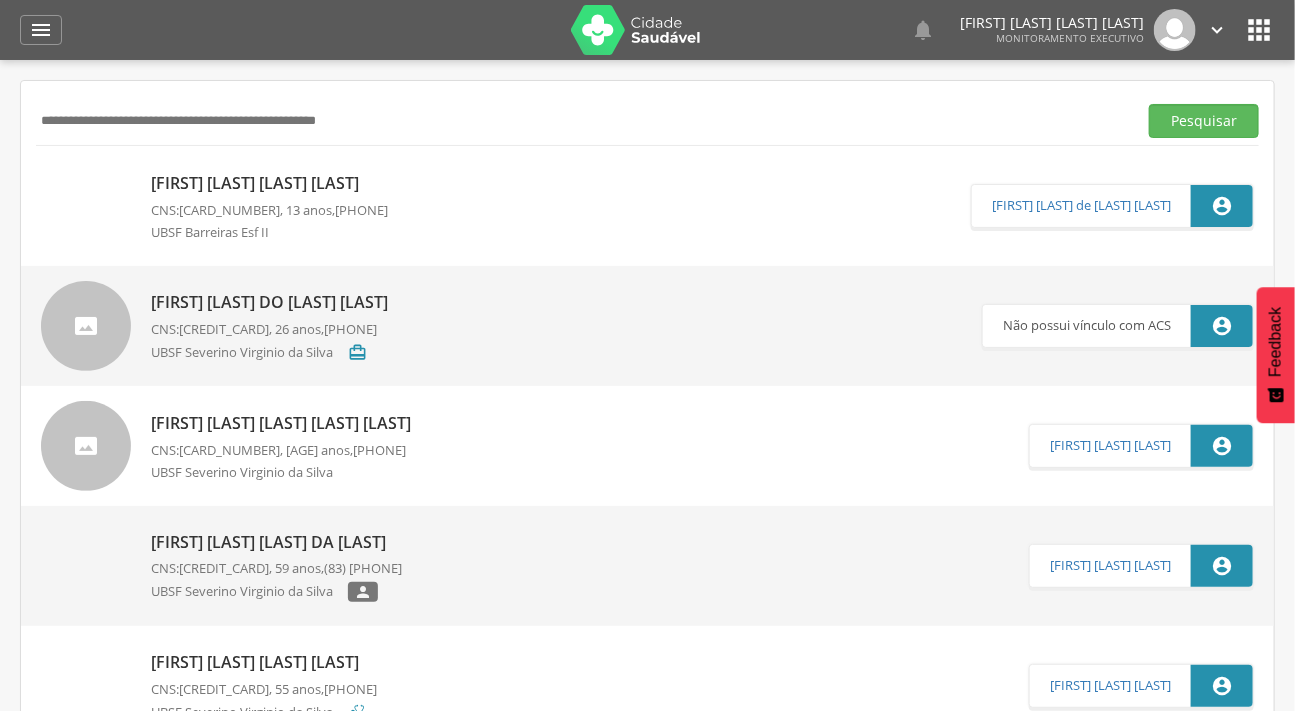 click at bounding box center [582, 121] 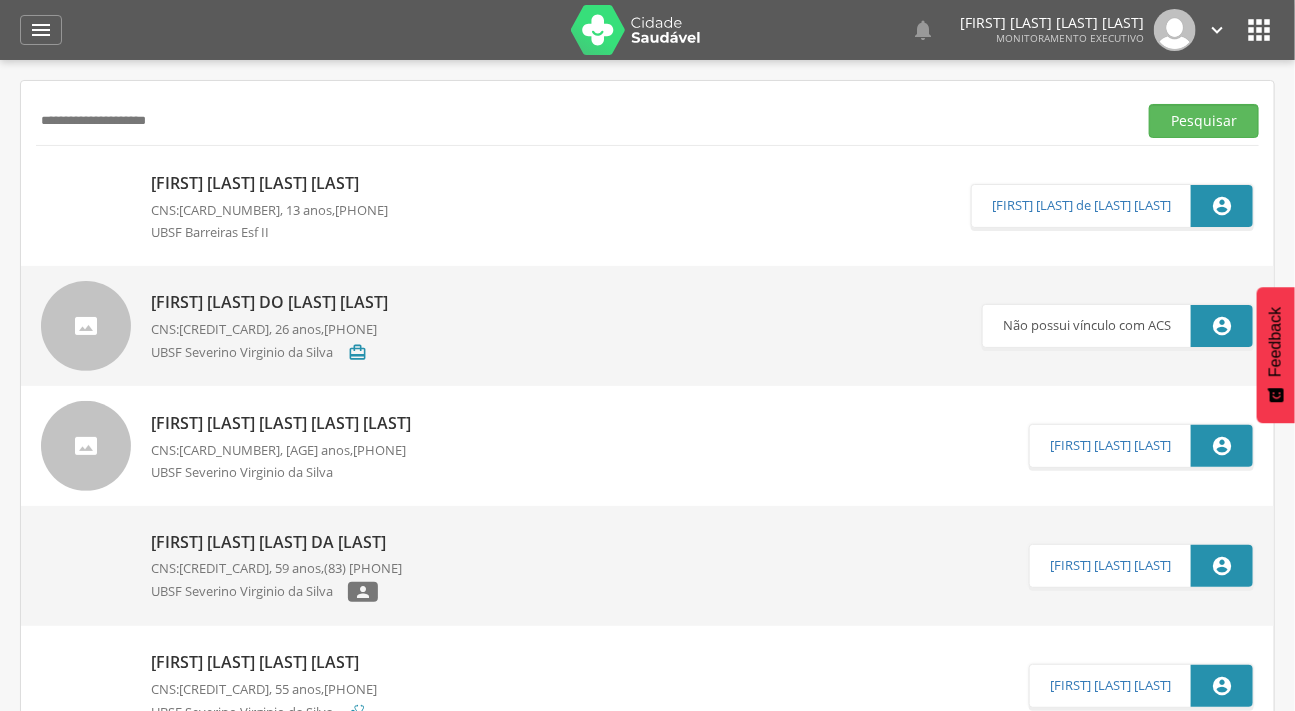 type on "**********" 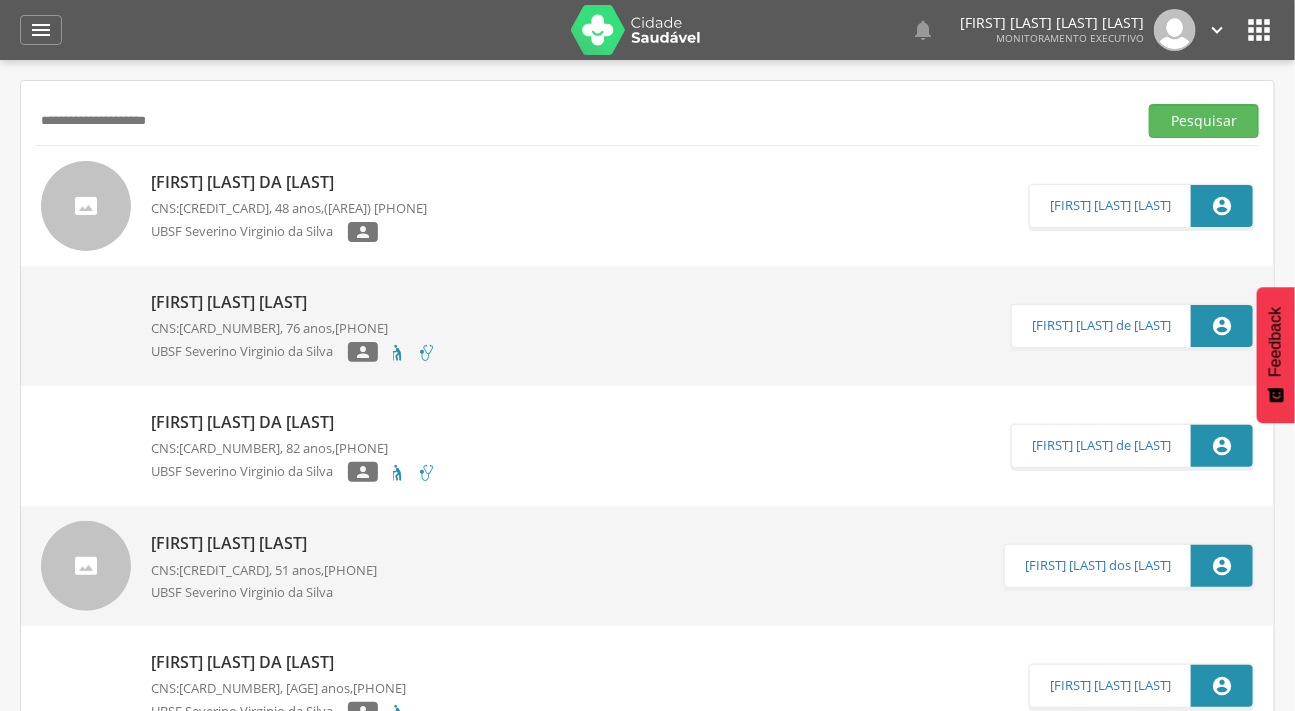 click at bounding box center [86, 206] 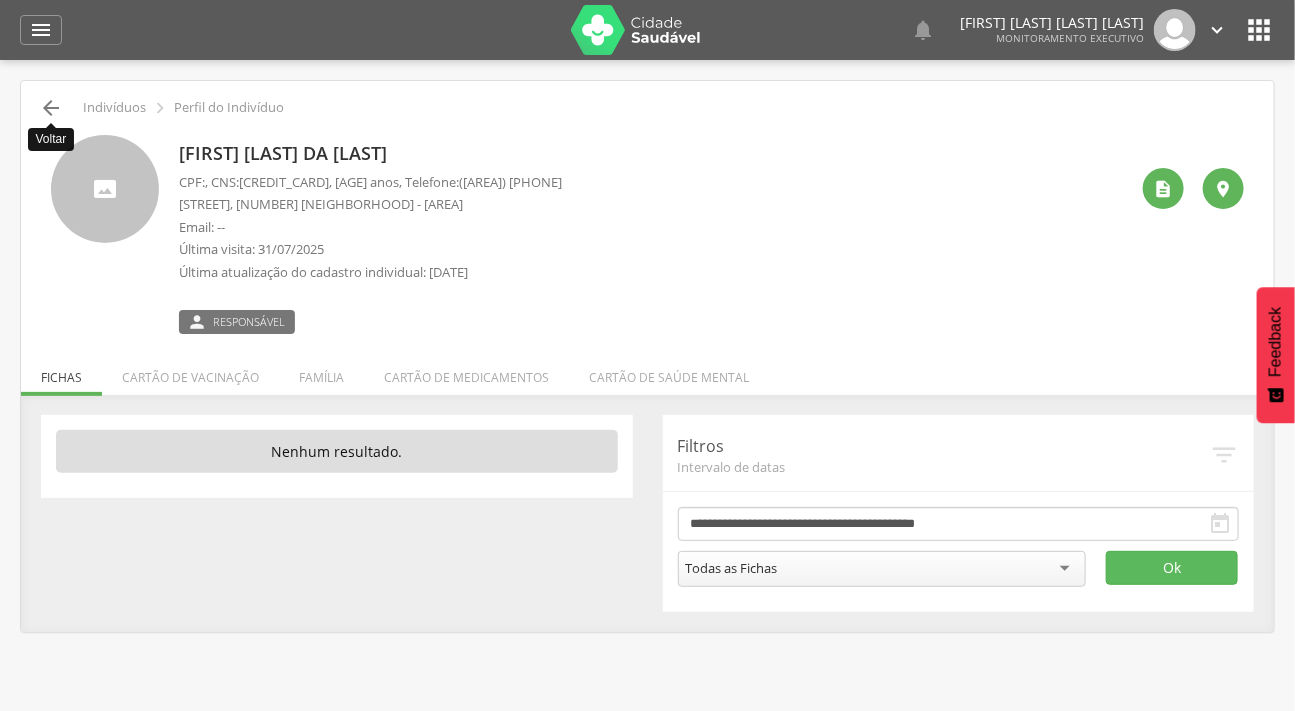 click on "" at bounding box center [51, 108] 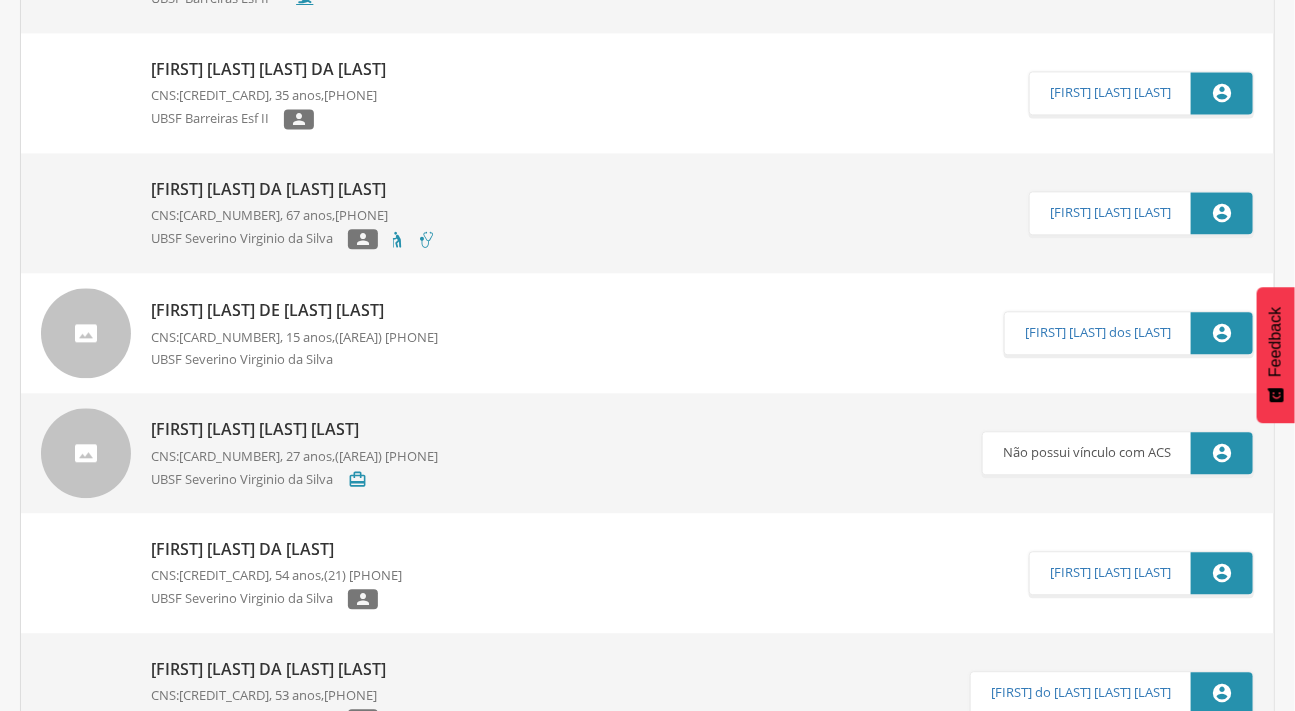 scroll, scrollTop: 4070, scrollLeft: 0, axis: vertical 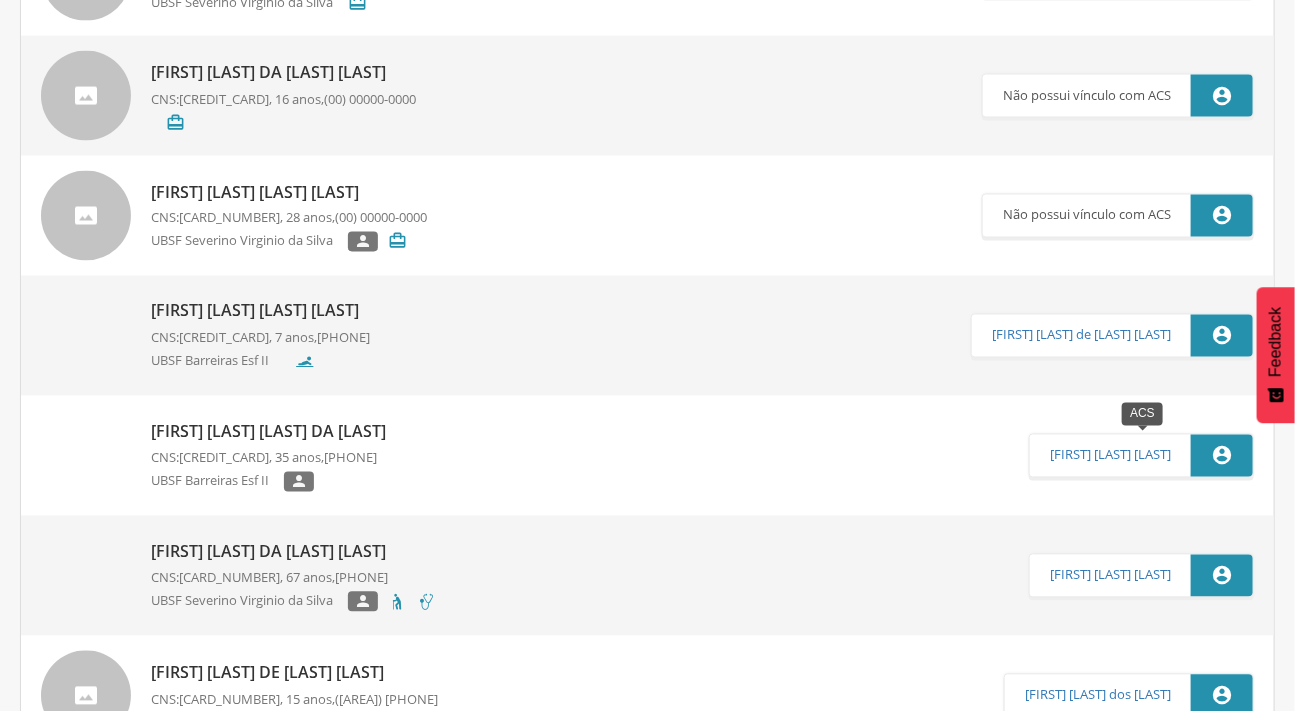 click on "[FIRST] [LAST] [LAST]" at bounding box center (1110, 456) 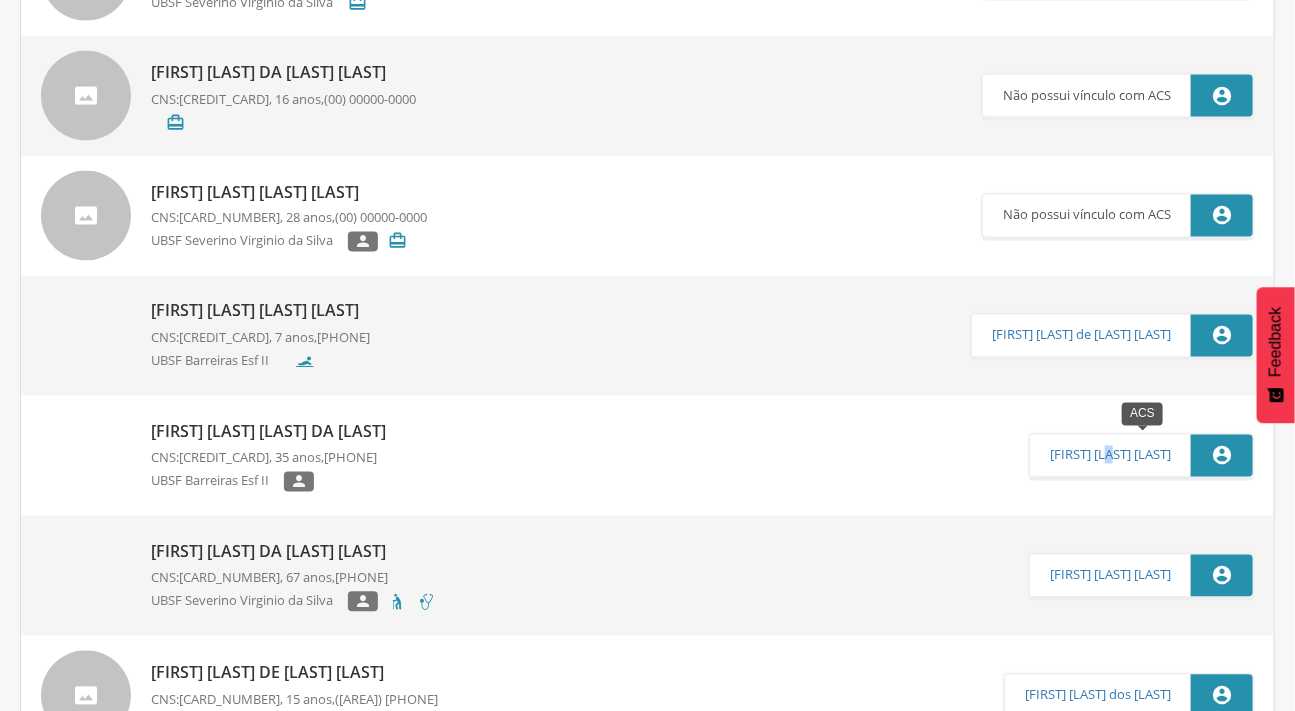 click on "[FIRST] [LAST] [LAST]" at bounding box center [1110, 456] 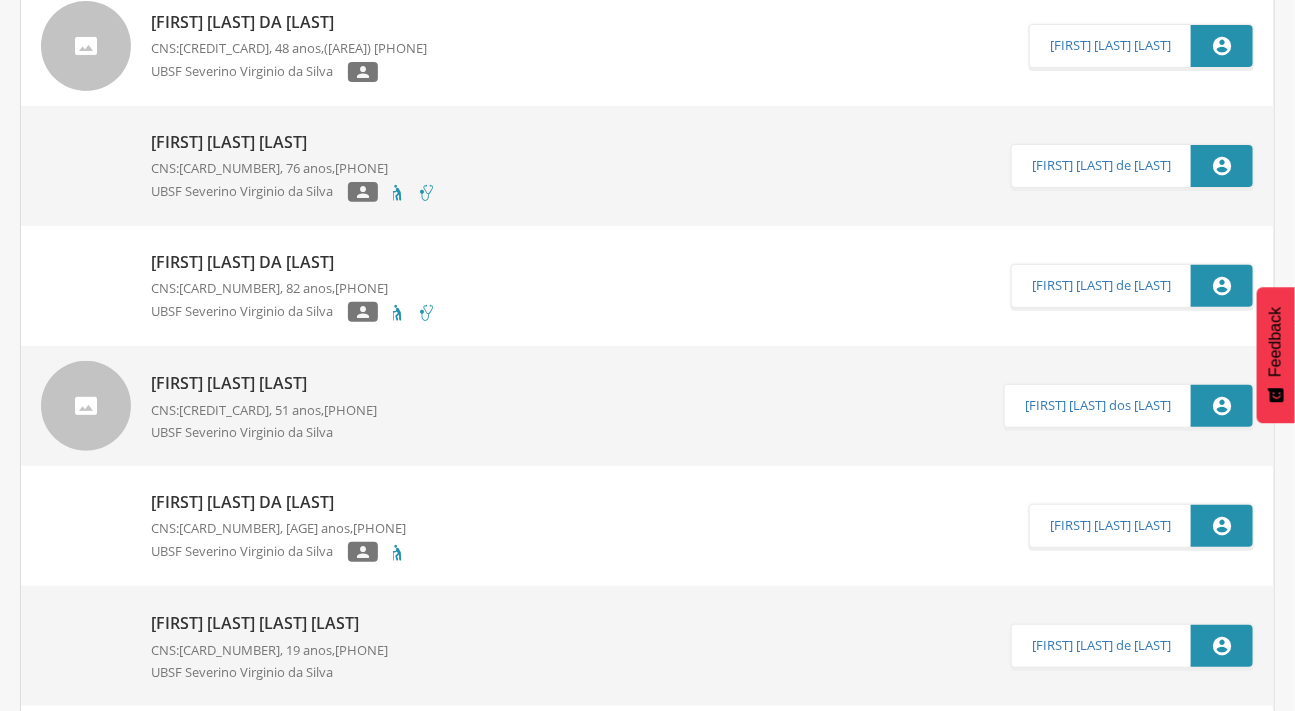 scroll, scrollTop: 0, scrollLeft: 0, axis: both 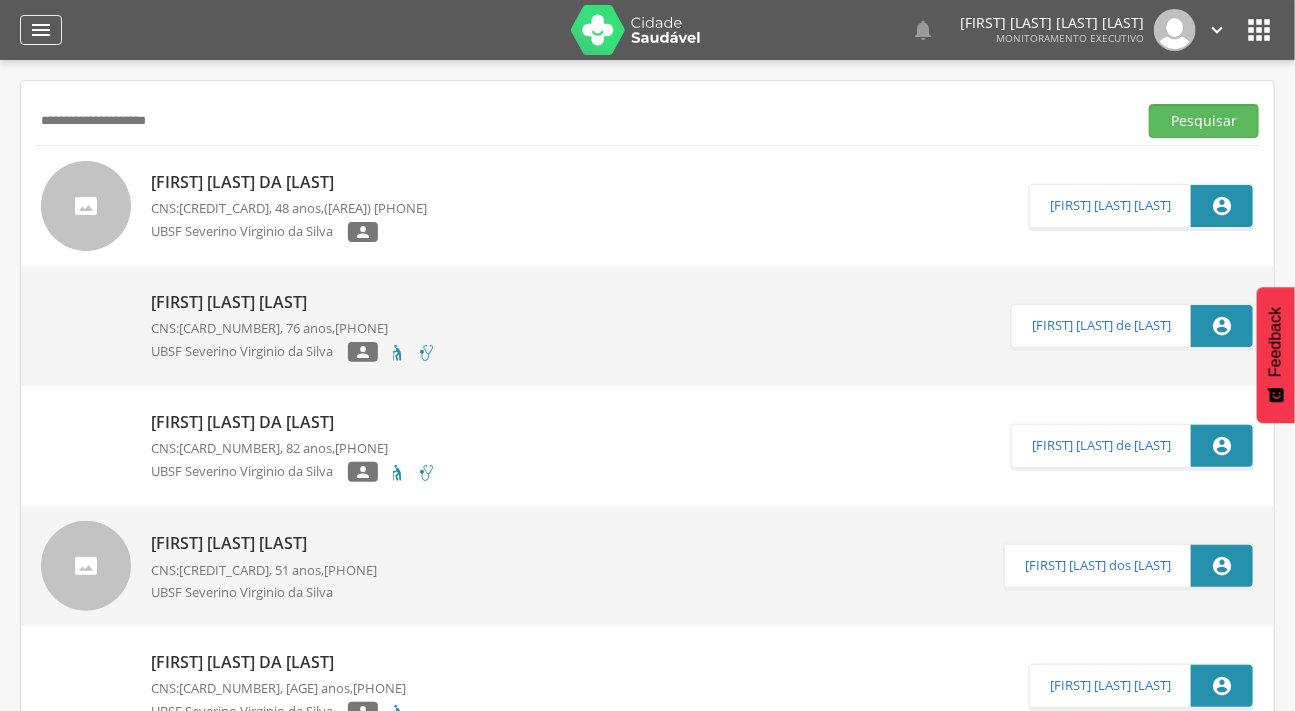click on "" at bounding box center [41, 30] 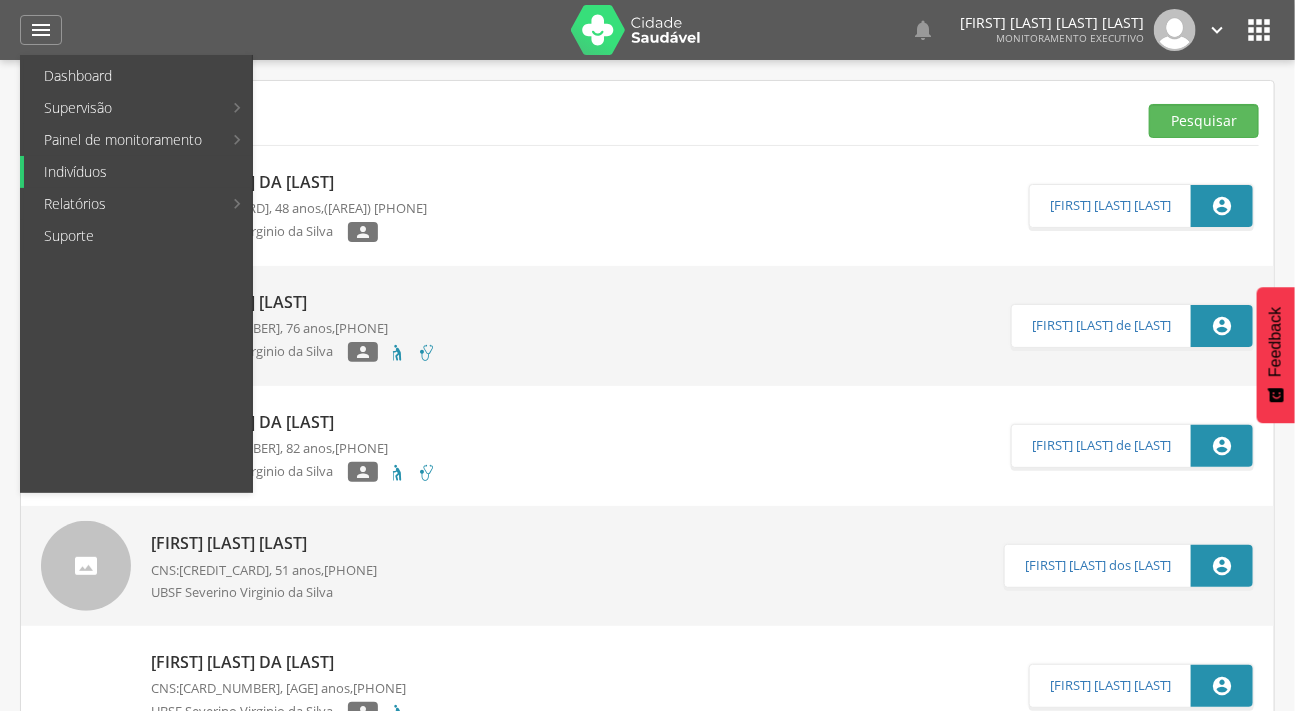click on "Indivíduos" at bounding box center [138, 172] 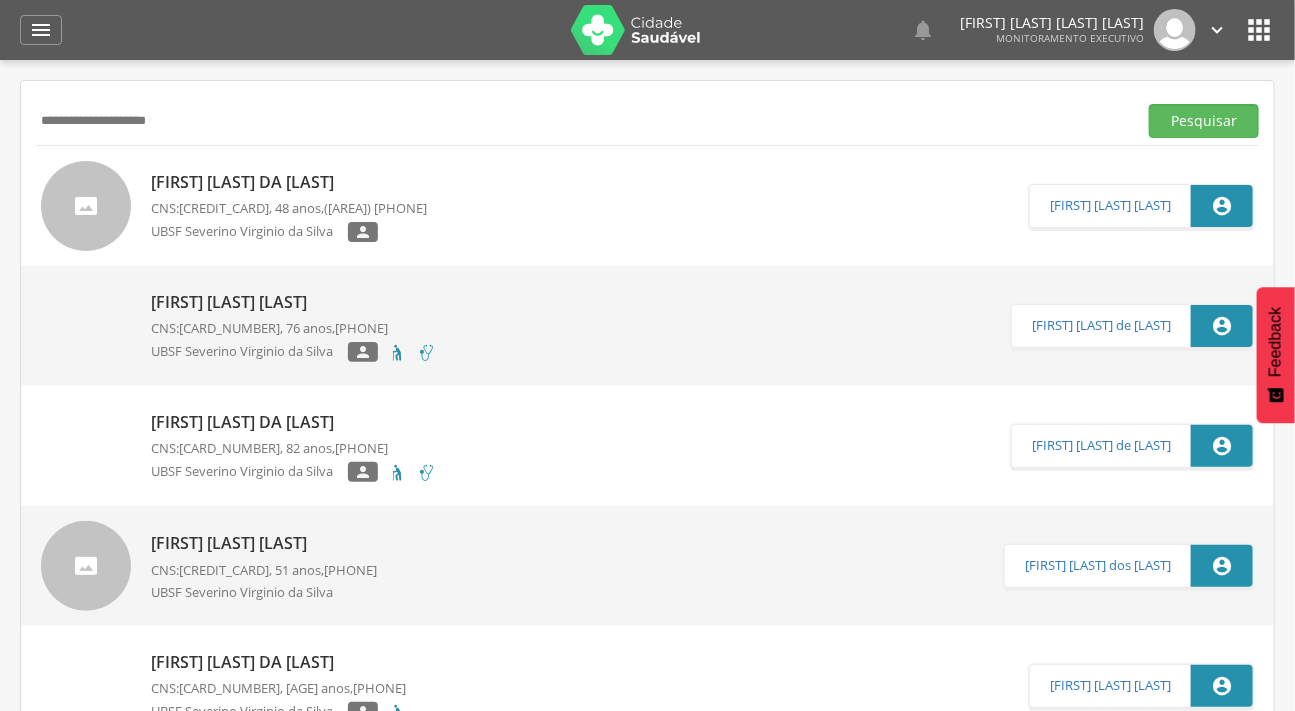 drag, startPoint x: 173, startPoint y: 115, endPoint x: 9, endPoint y: 141, distance: 166.04819 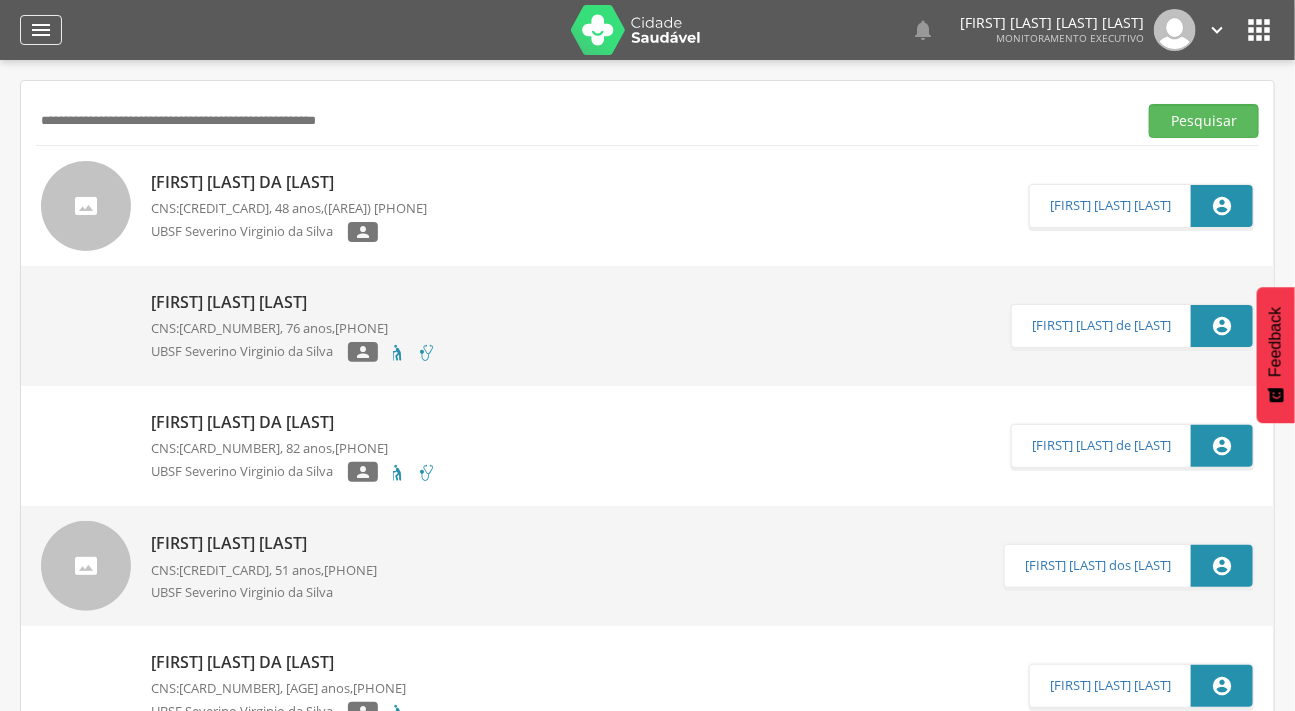 click on "" at bounding box center (41, 30) 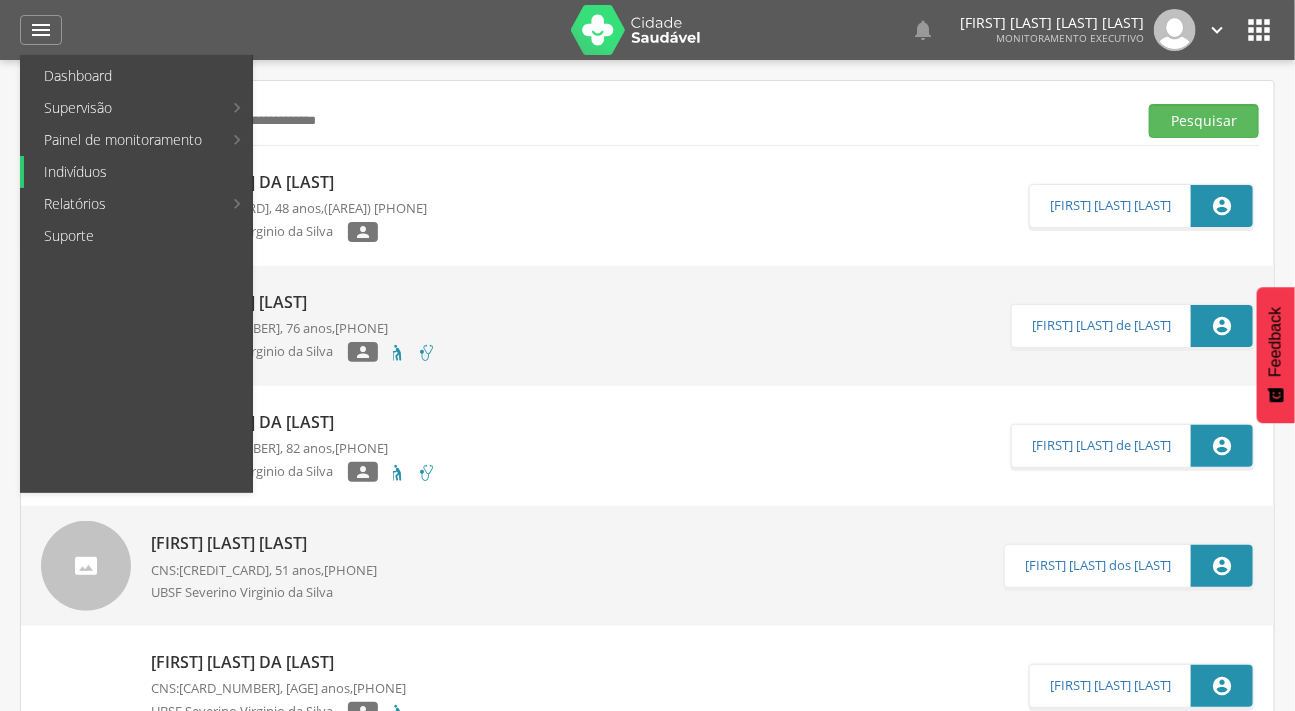 click on "Indivíduos" at bounding box center [138, 172] 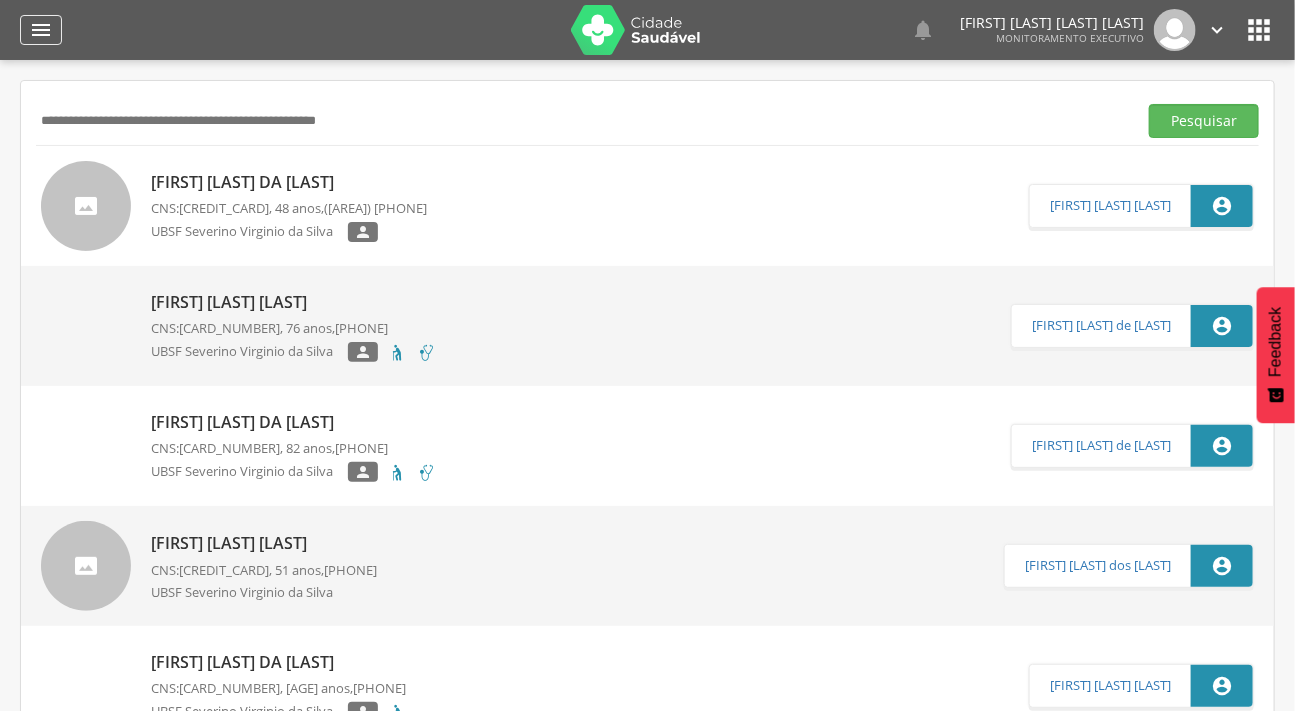 click on "" at bounding box center [41, 30] 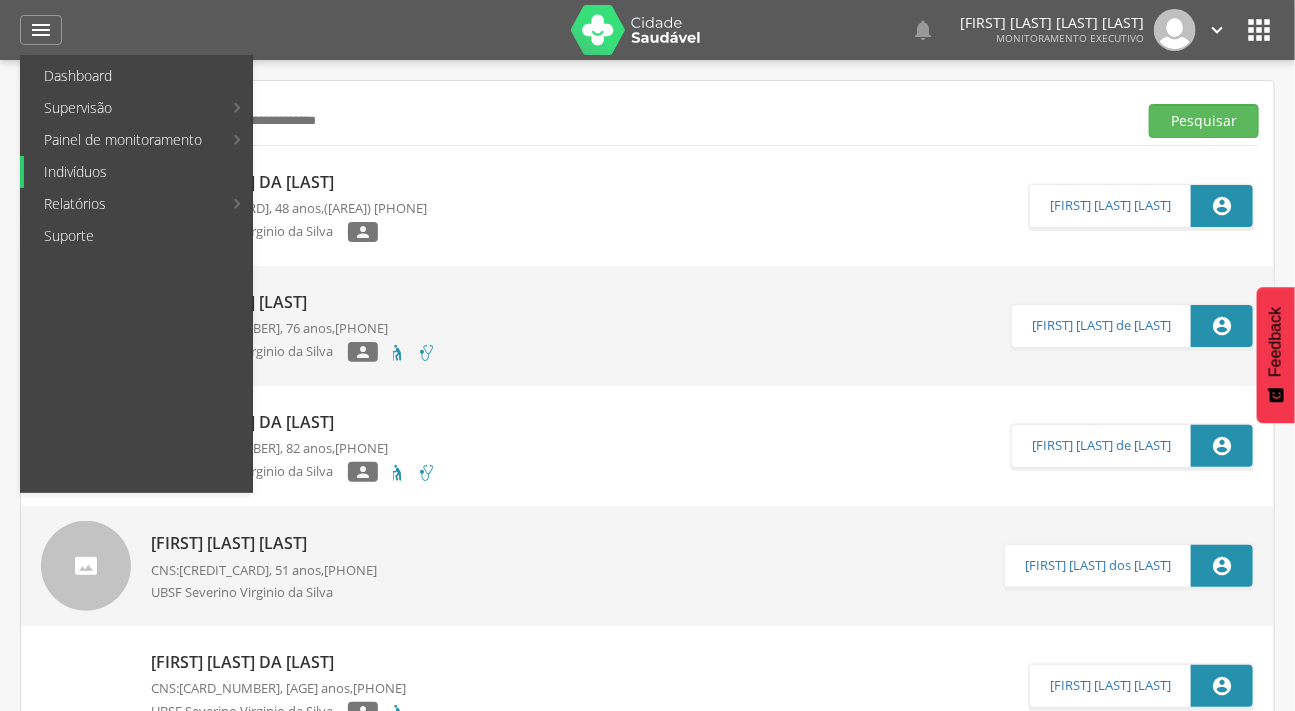 click on "Indivíduos" at bounding box center (138, 172) 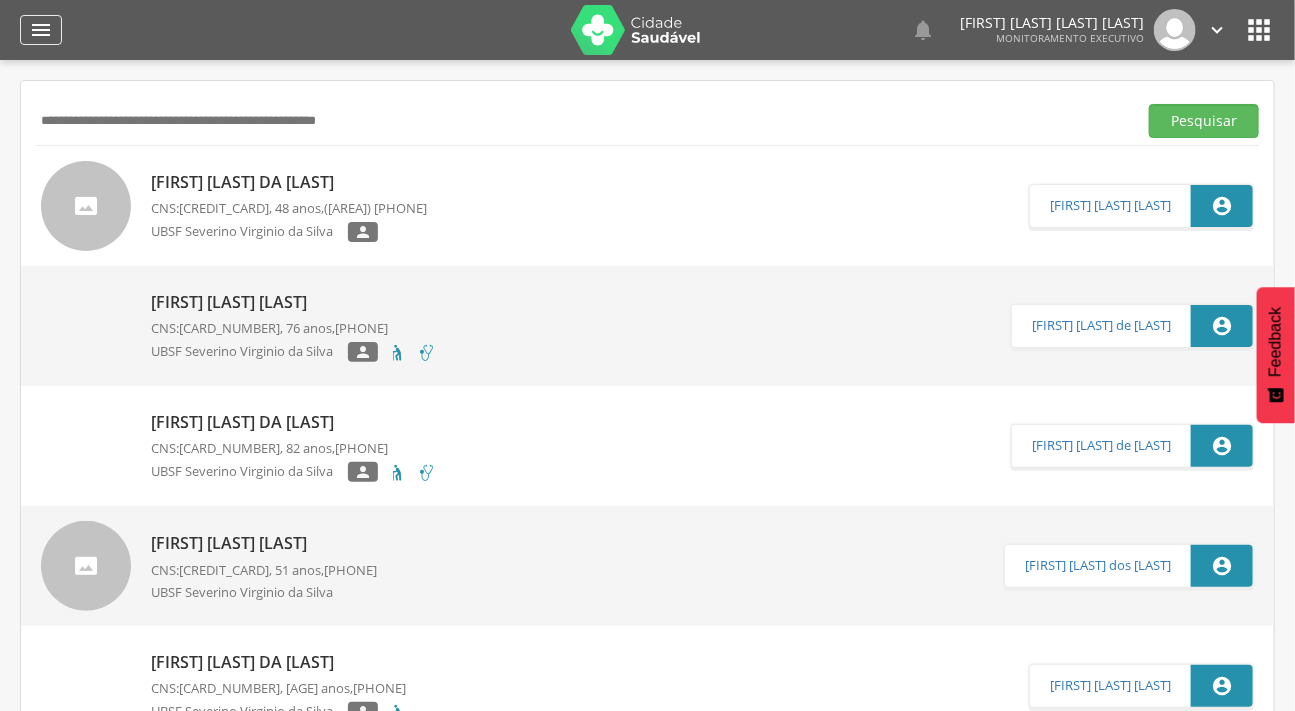 click on "" at bounding box center (41, 30) 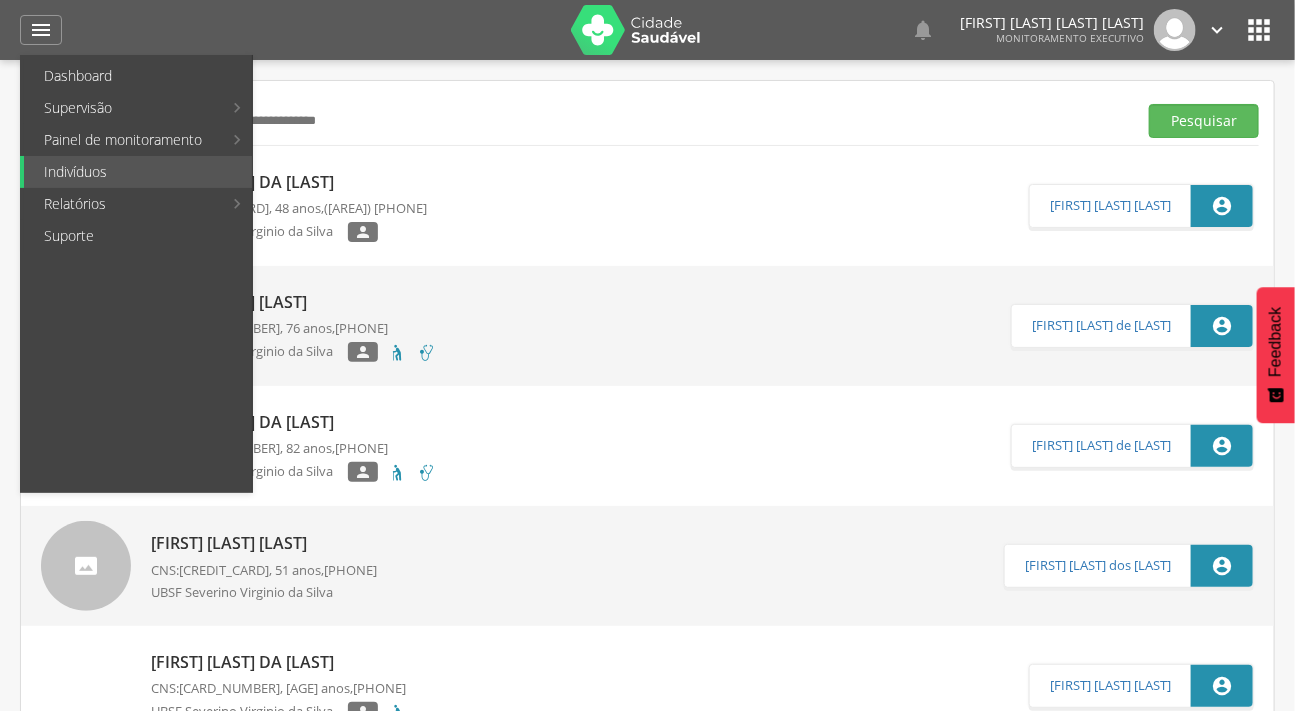 click at bounding box center (319, 30) 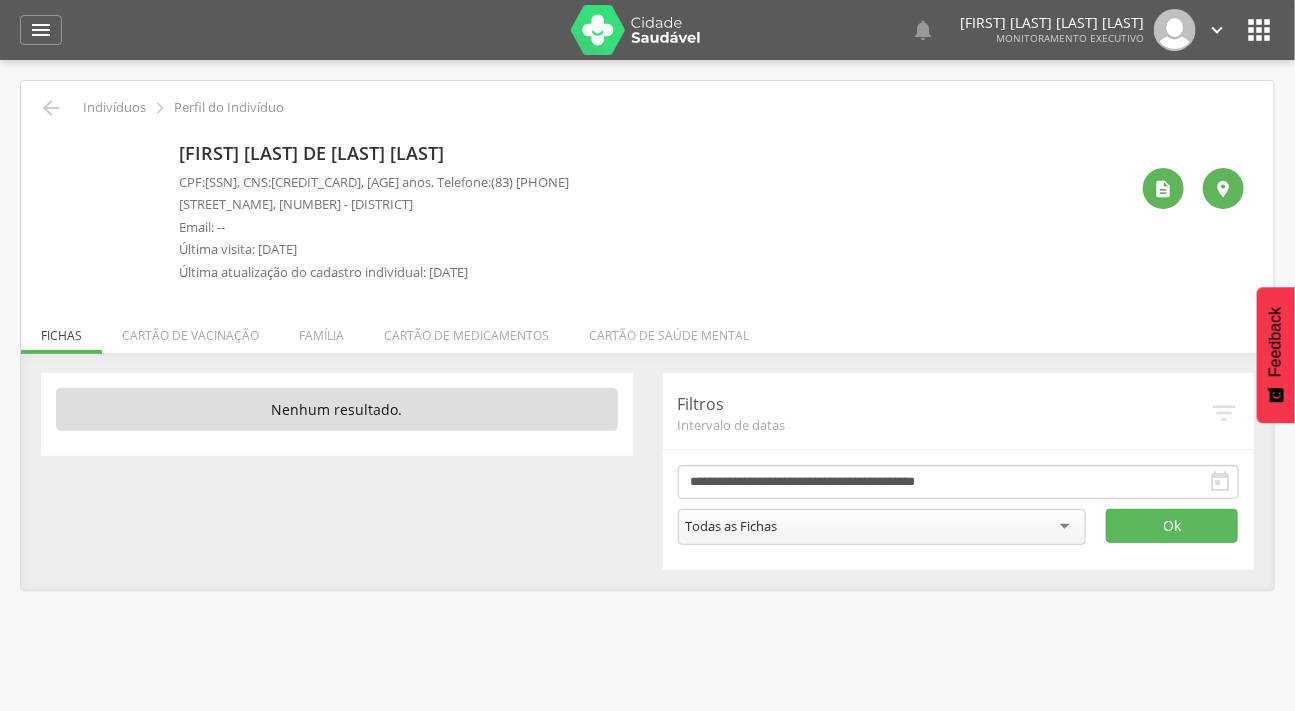 scroll, scrollTop: 60, scrollLeft: 0, axis: vertical 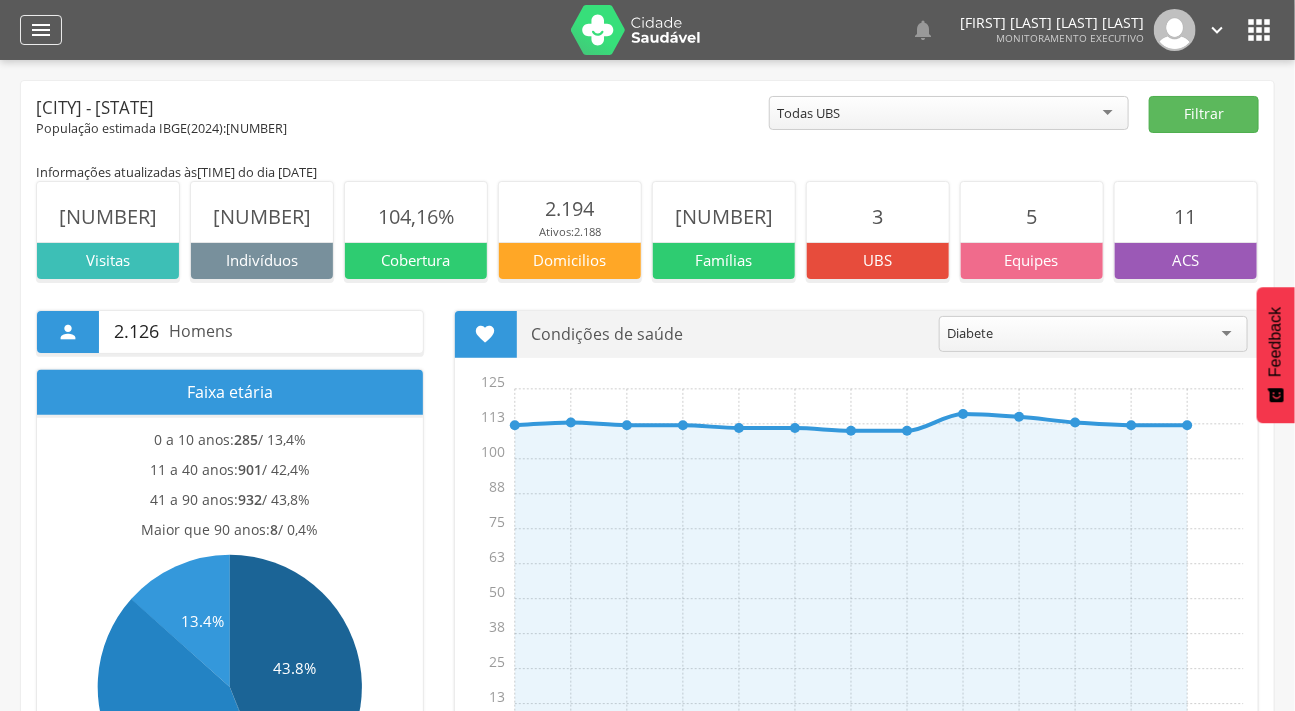 click on "" at bounding box center (41, 30) 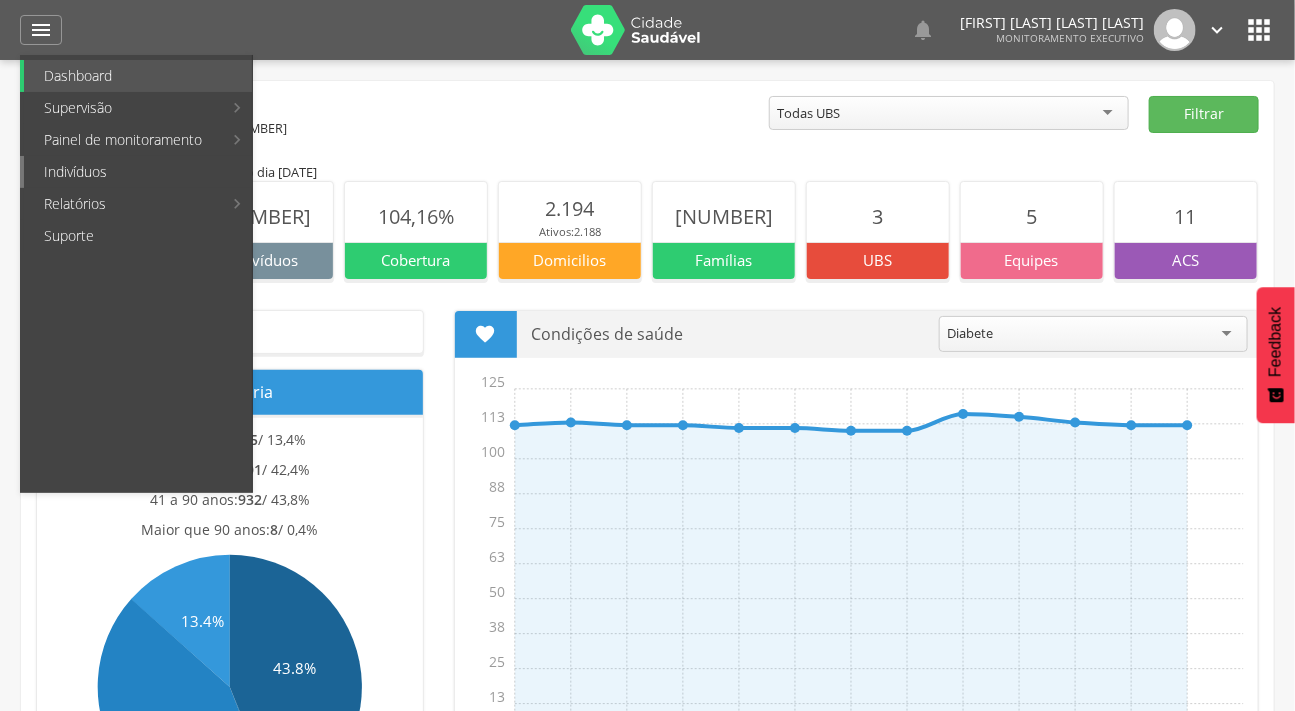 click on "Indivíduos" at bounding box center [138, 172] 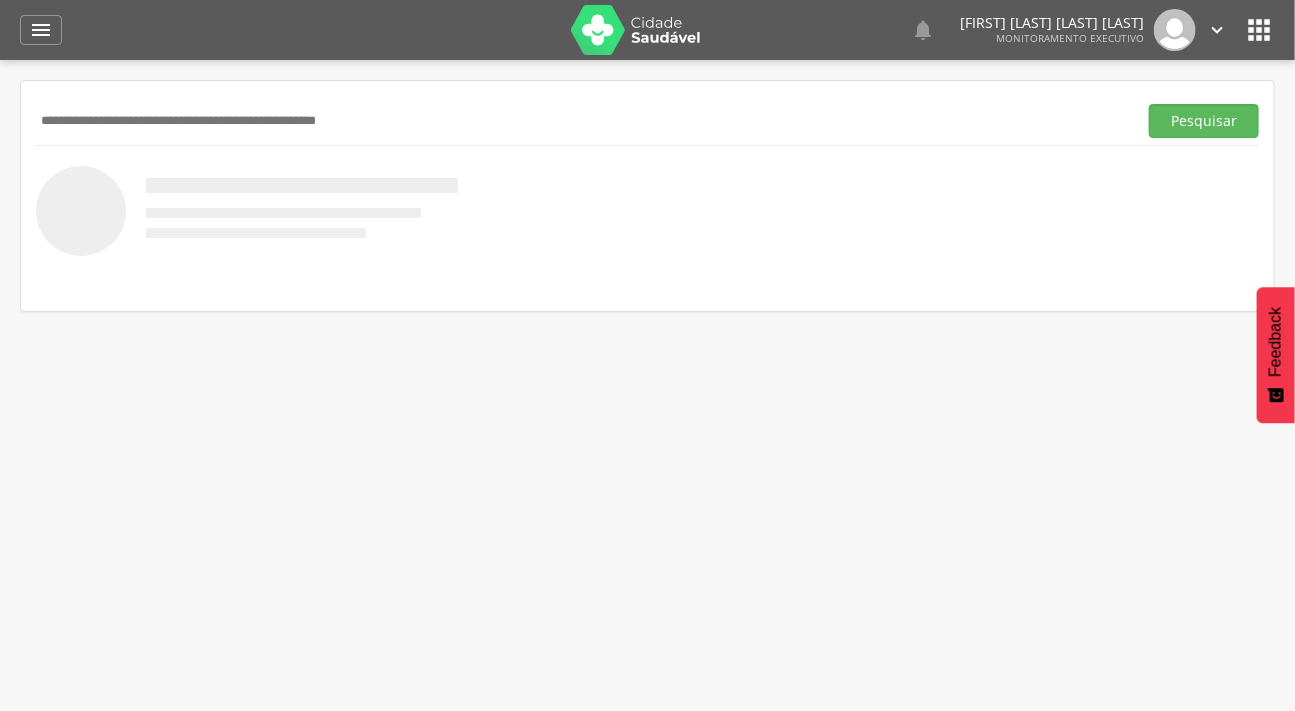 click at bounding box center (582, 121) 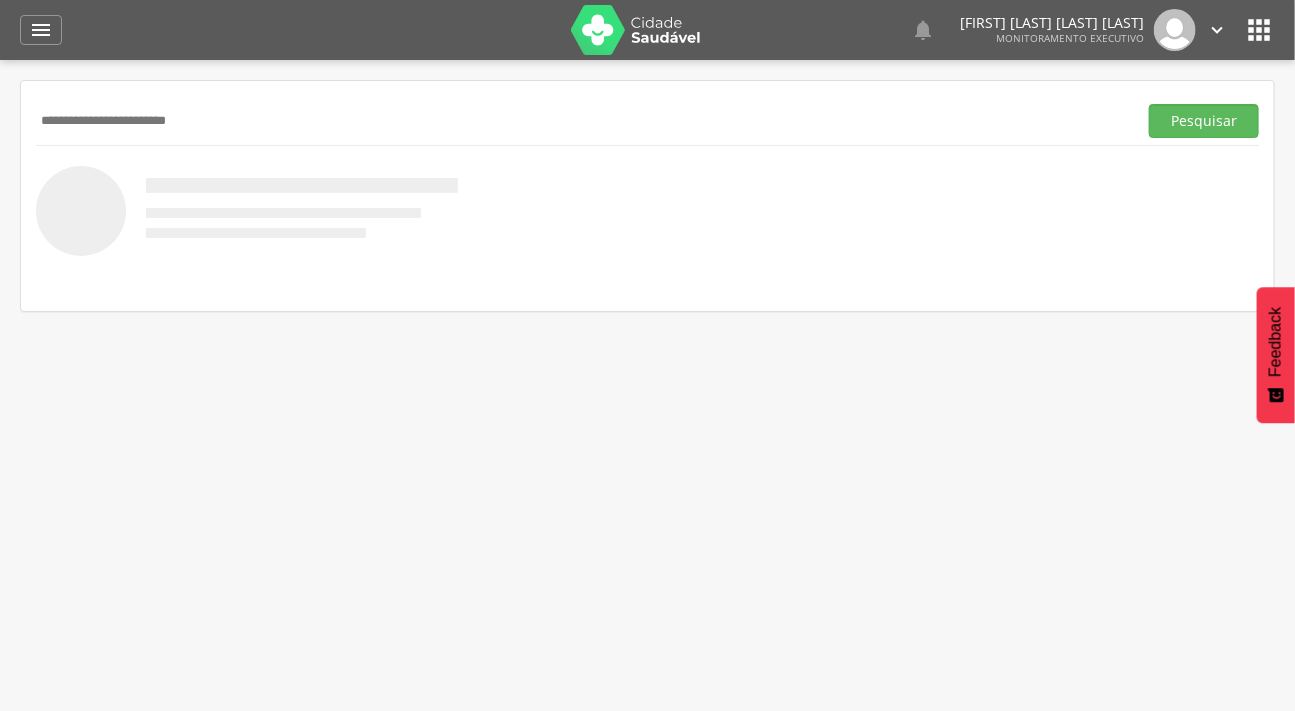 type on "**********" 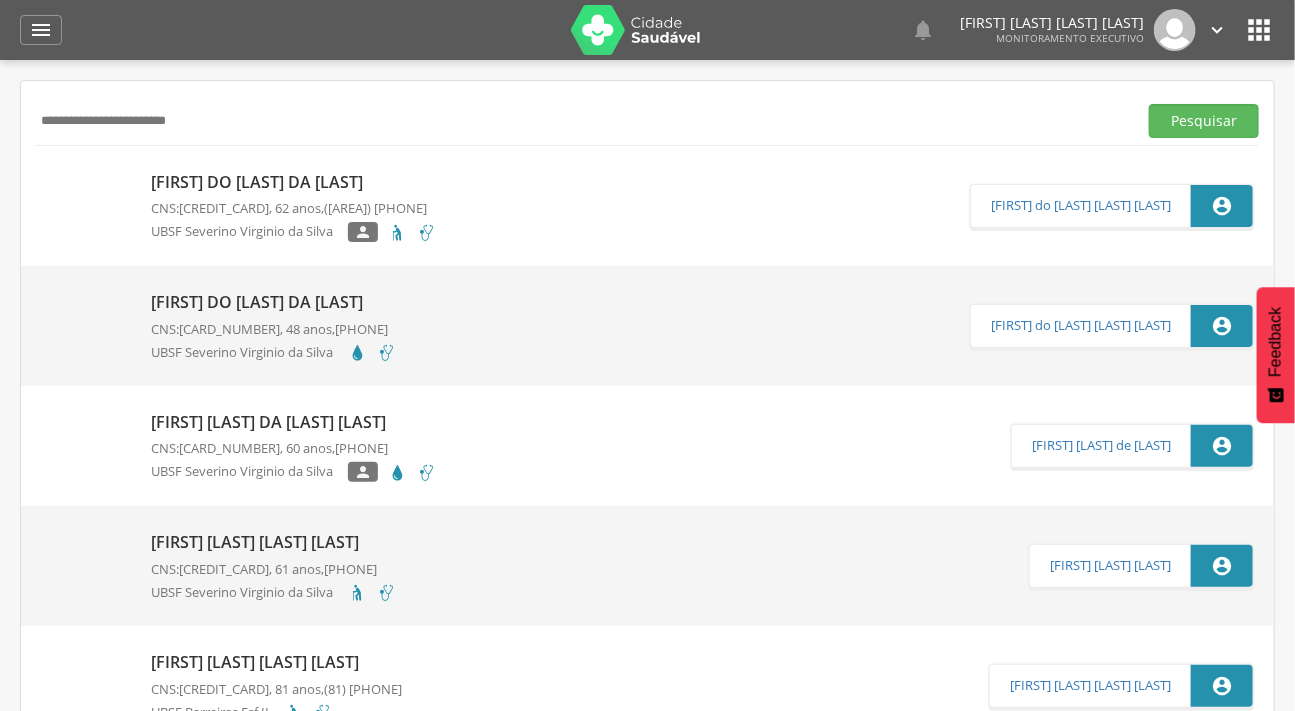 click at bounding box center (41, 172) 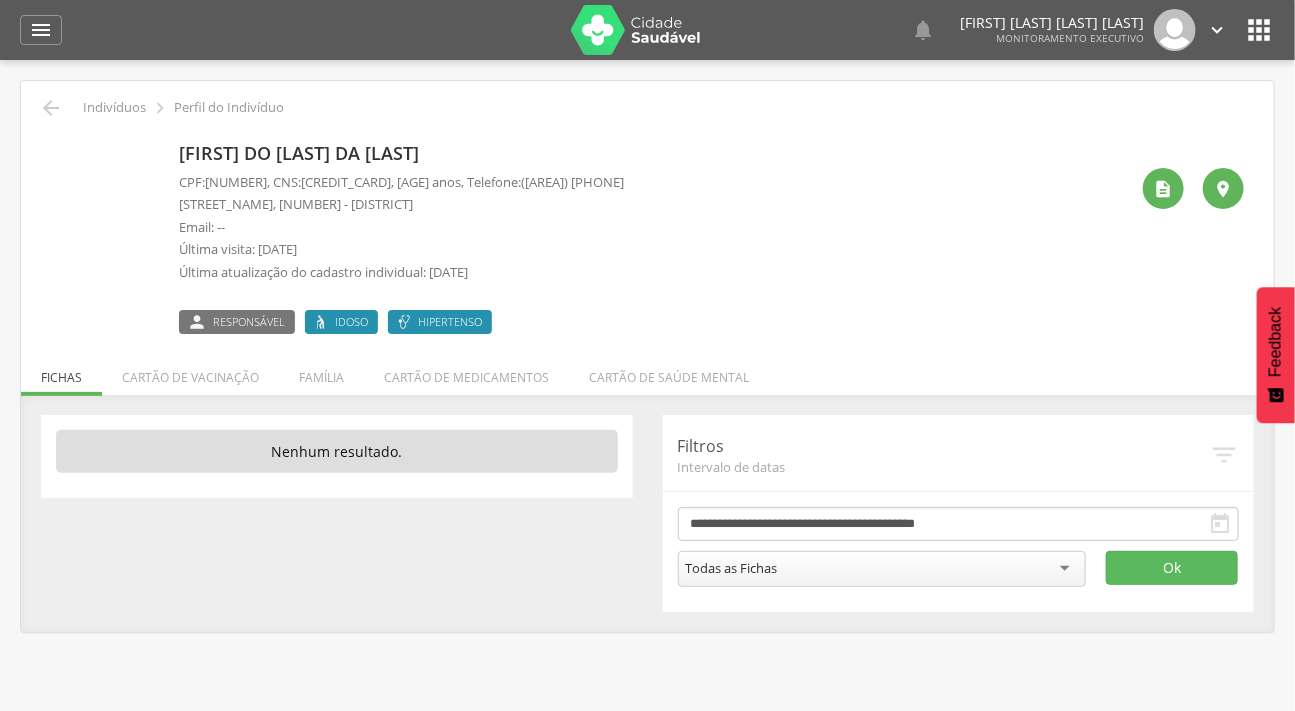 click at bounding box center [51, 146] 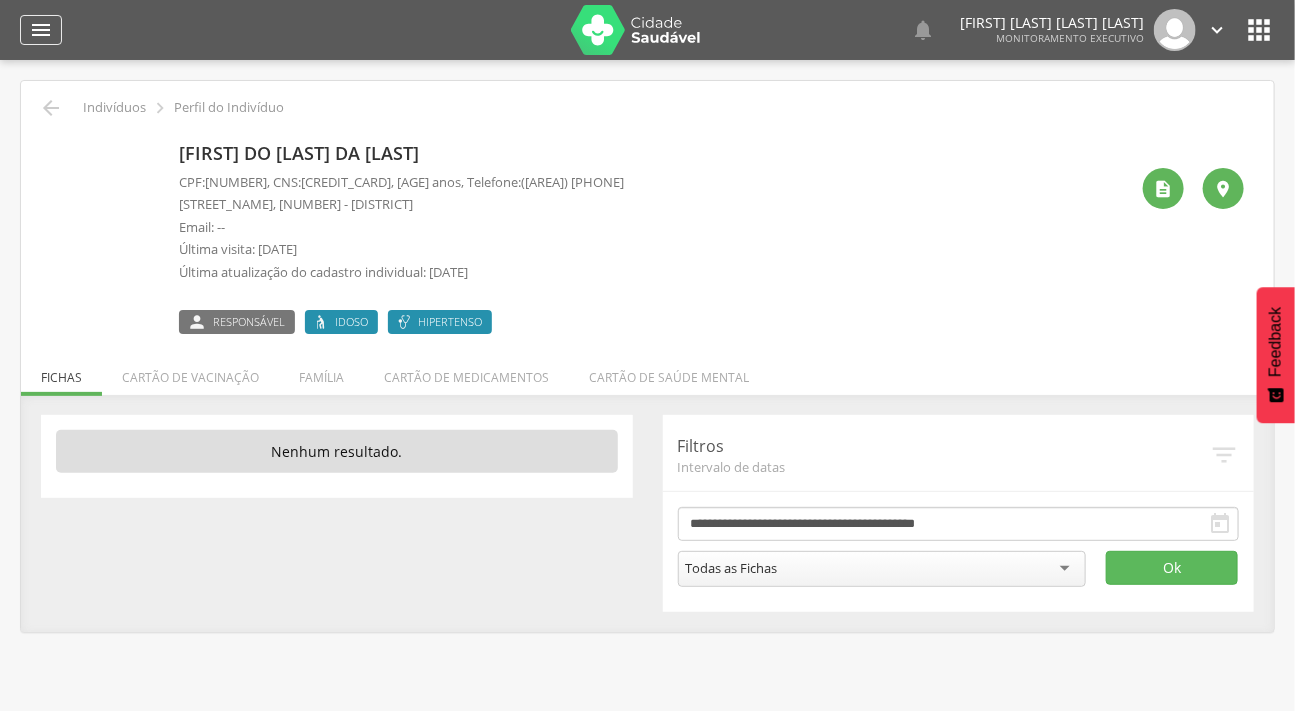 click on "" at bounding box center [41, 30] 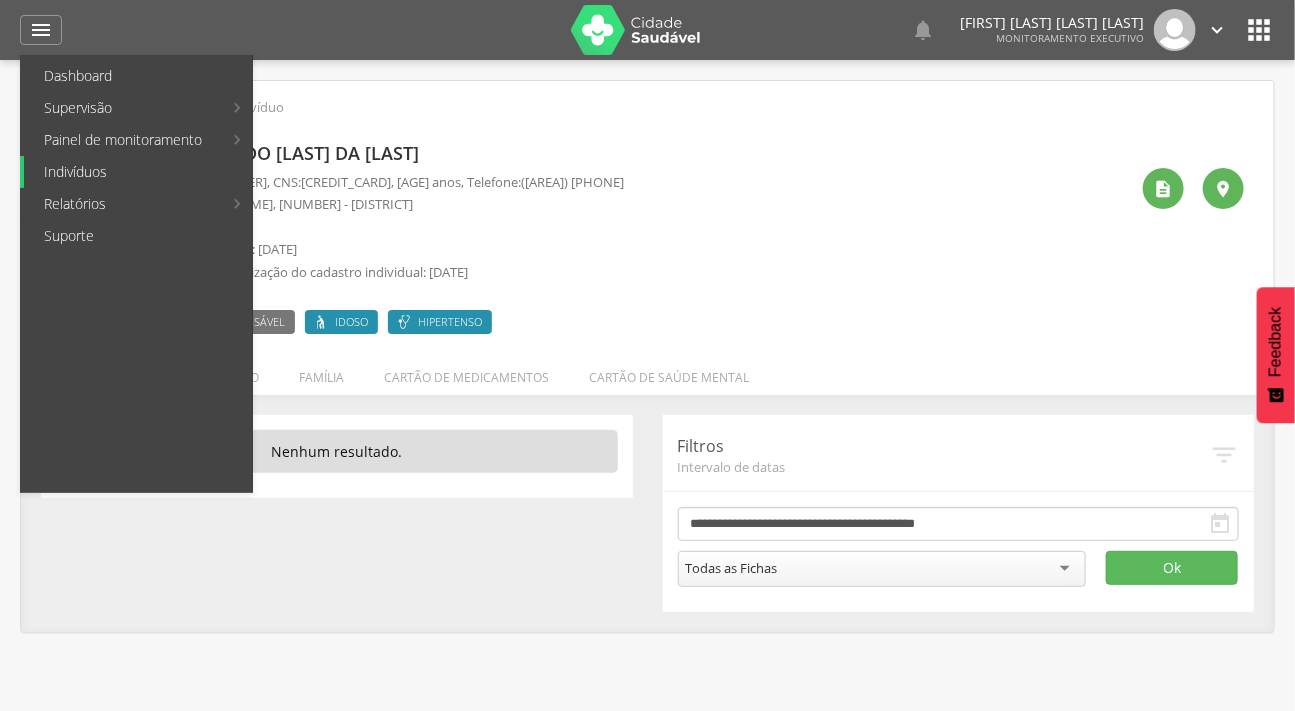 click on "Indivíduos" at bounding box center (138, 172) 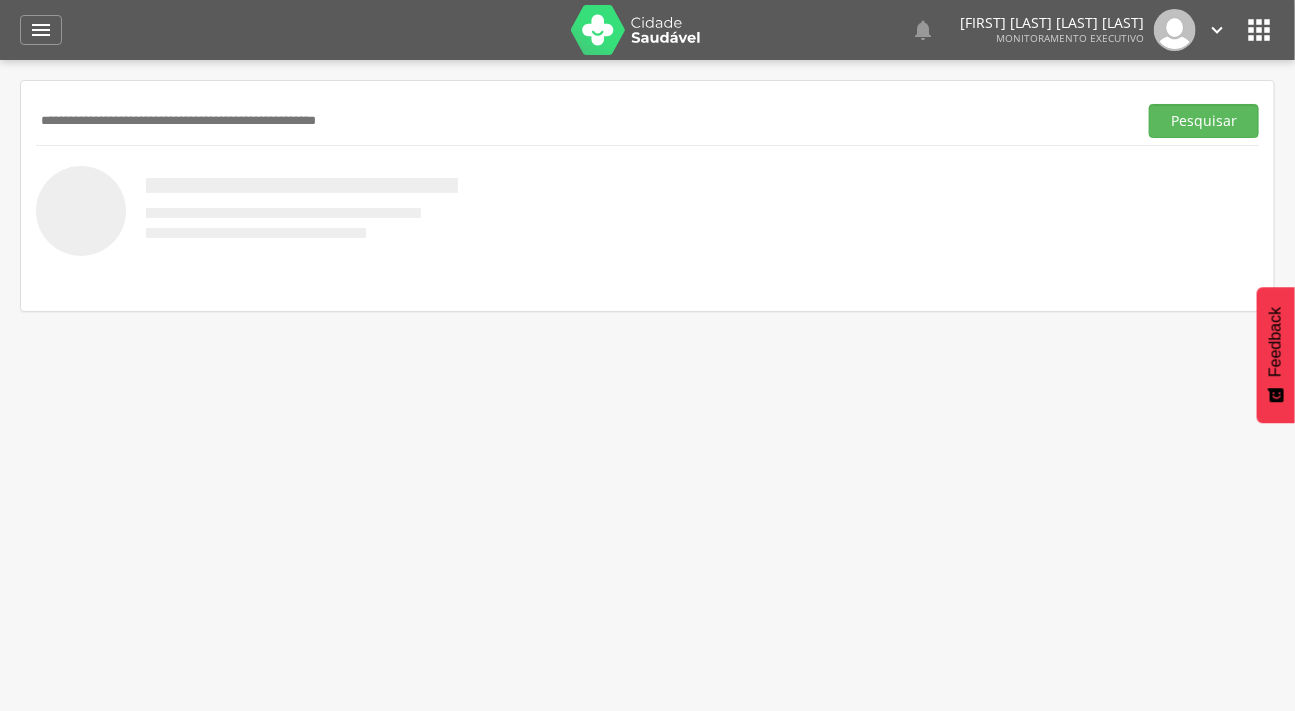 click at bounding box center (582, 121) 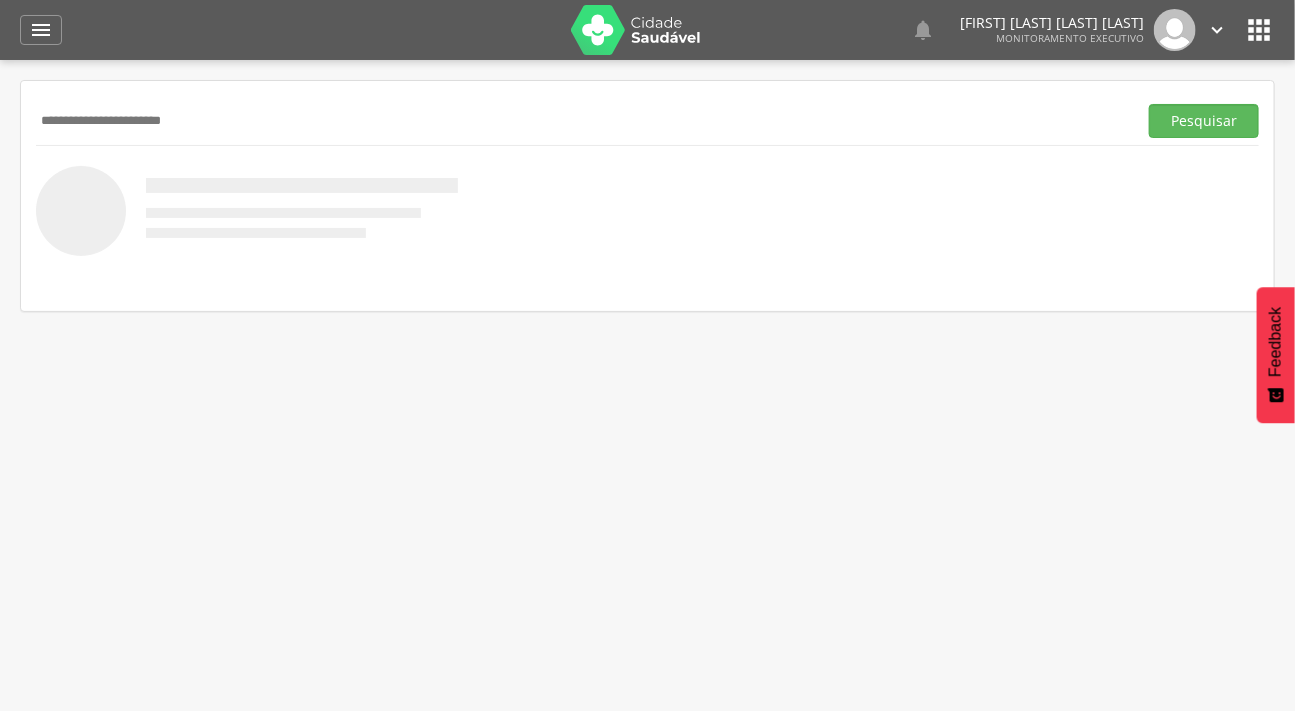 type on "**********" 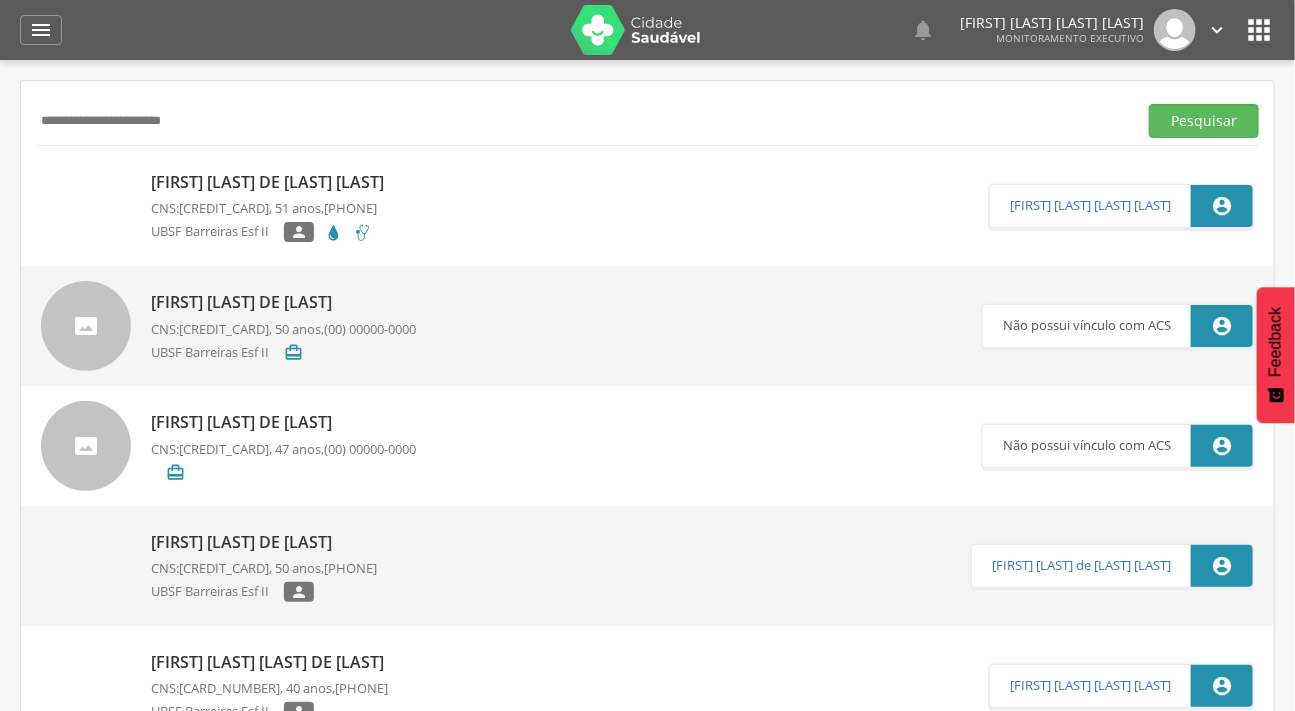 click at bounding box center [41, 172] 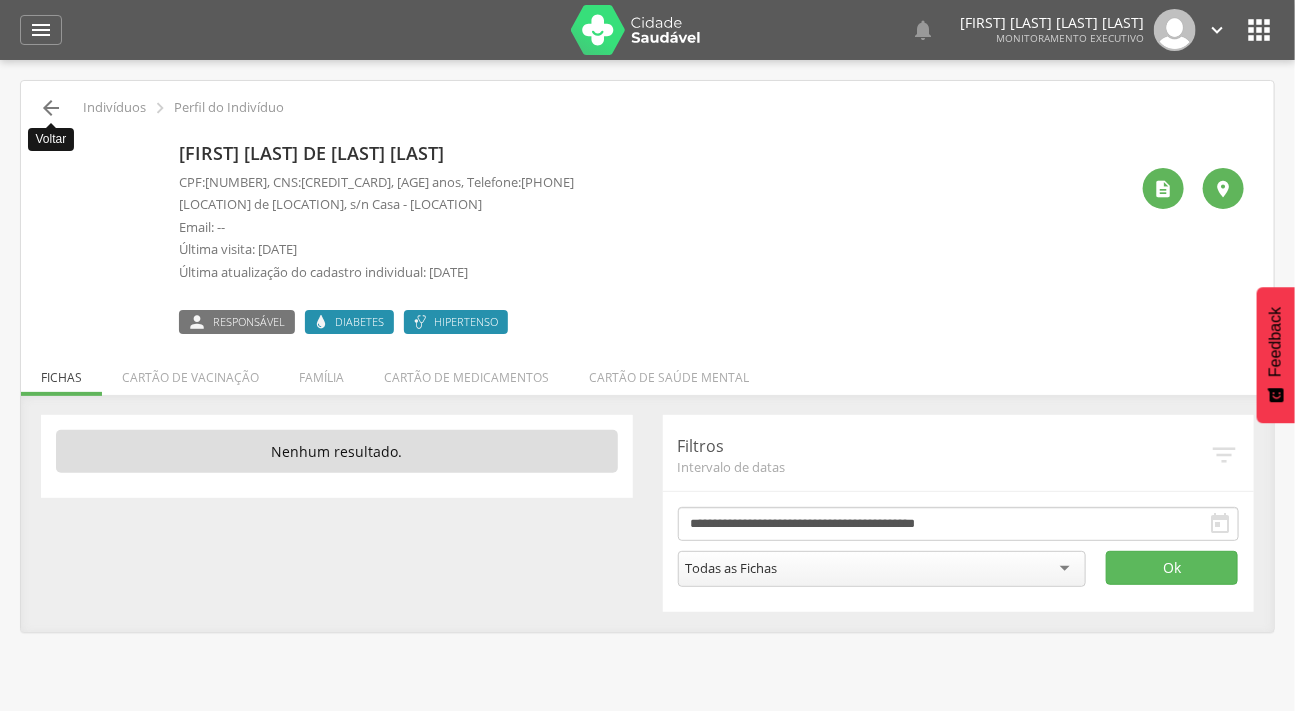 click on "" at bounding box center [51, 108] 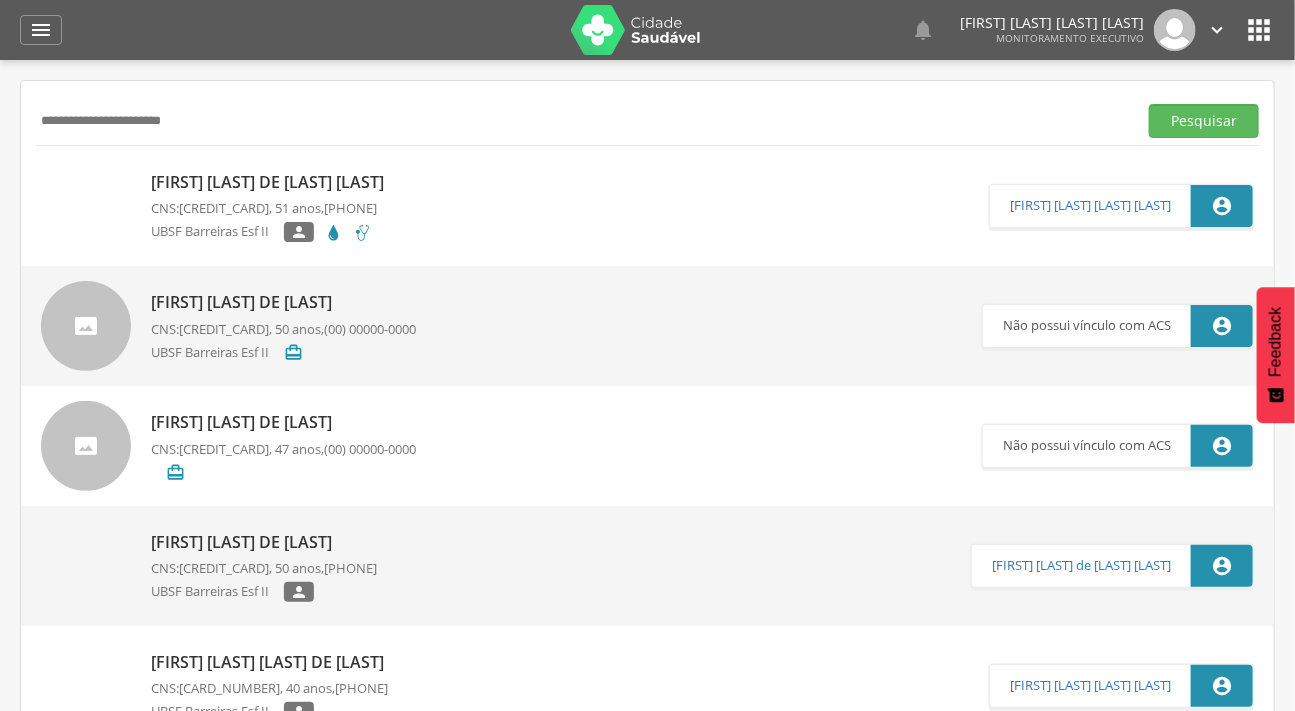 drag, startPoint x: 187, startPoint y: 128, endPoint x: 40, endPoint y: 126, distance: 147.01361 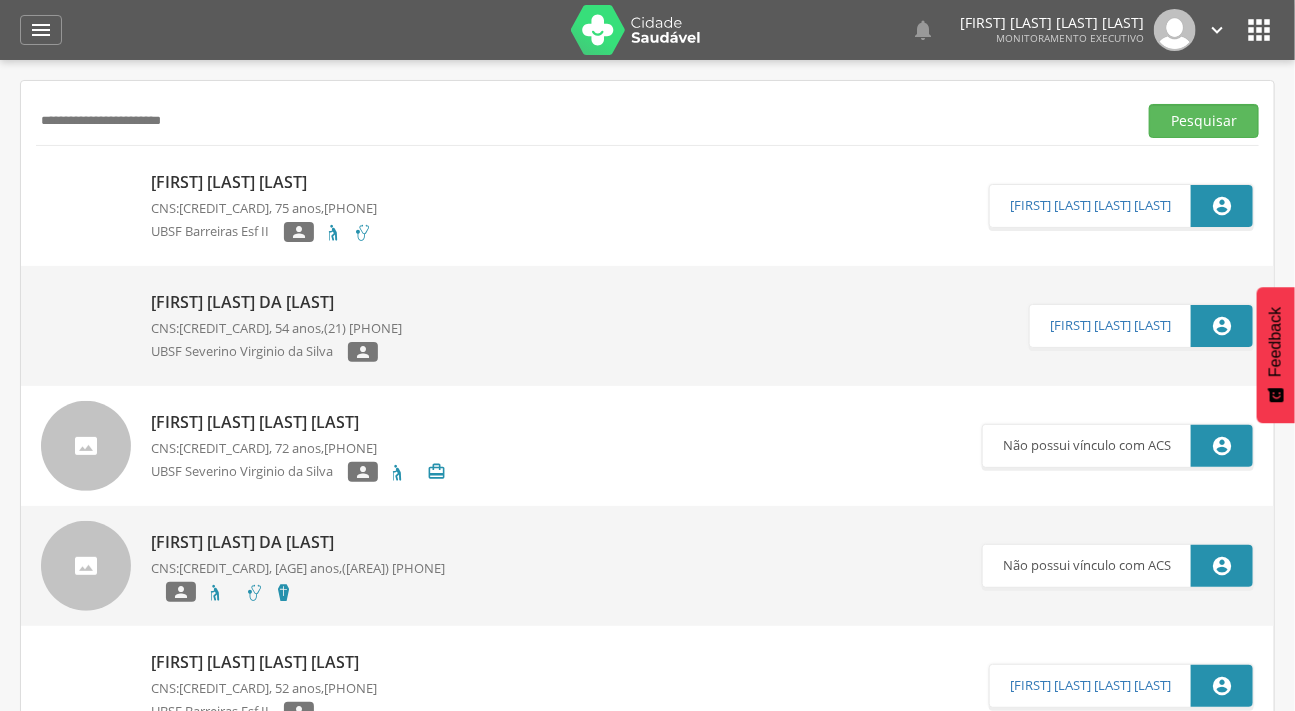 click at bounding box center (41, 172) 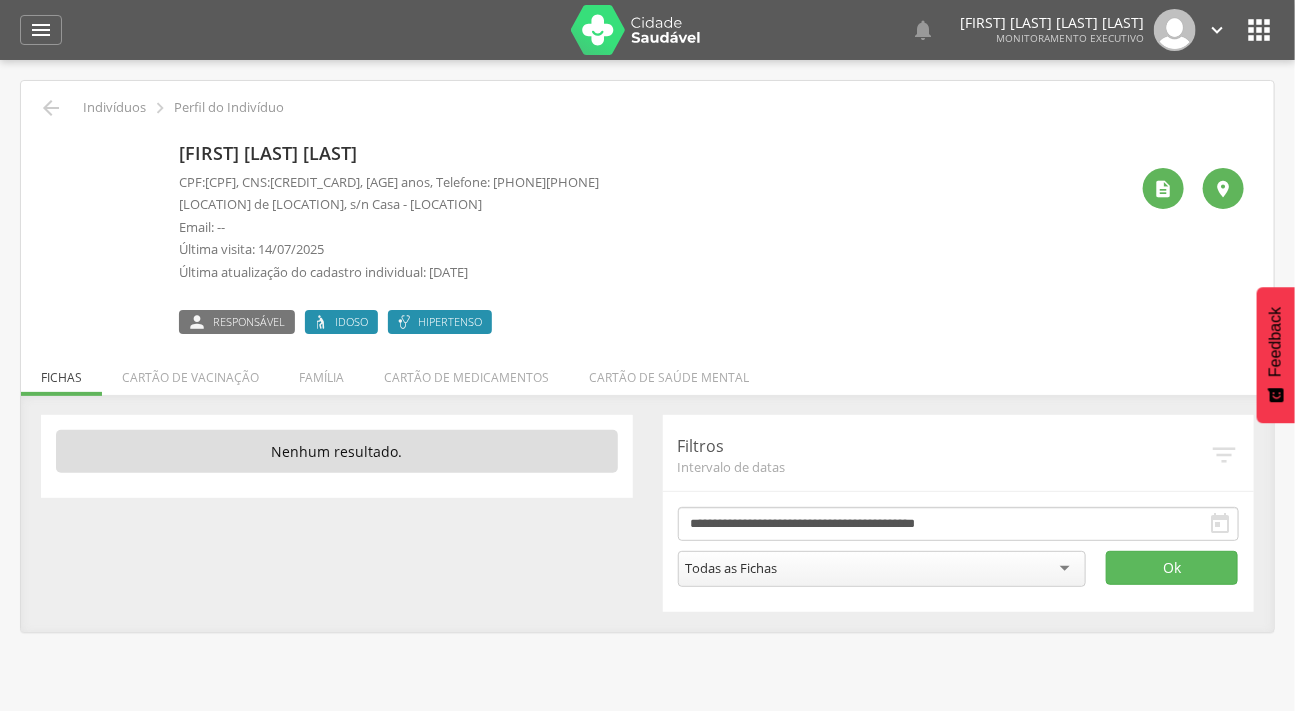 click on "Família" at bounding box center [321, 372] 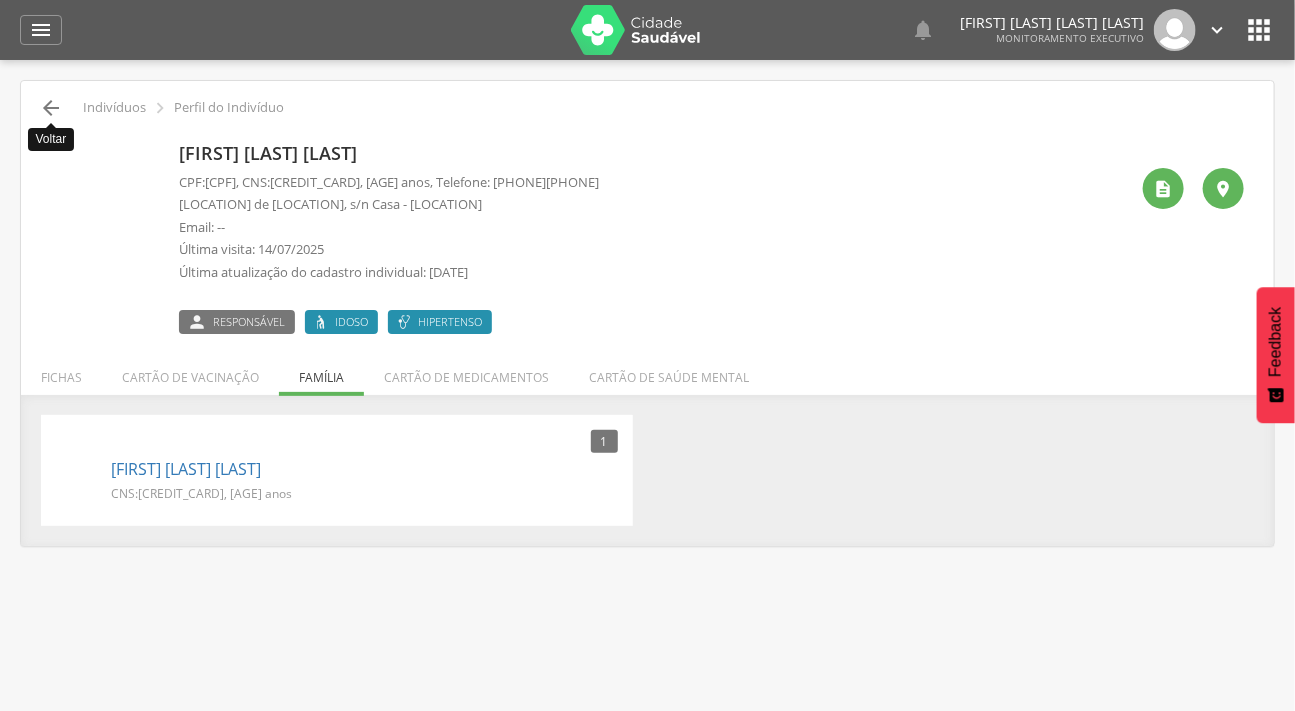 click on "" at bounding box center (51, 108) 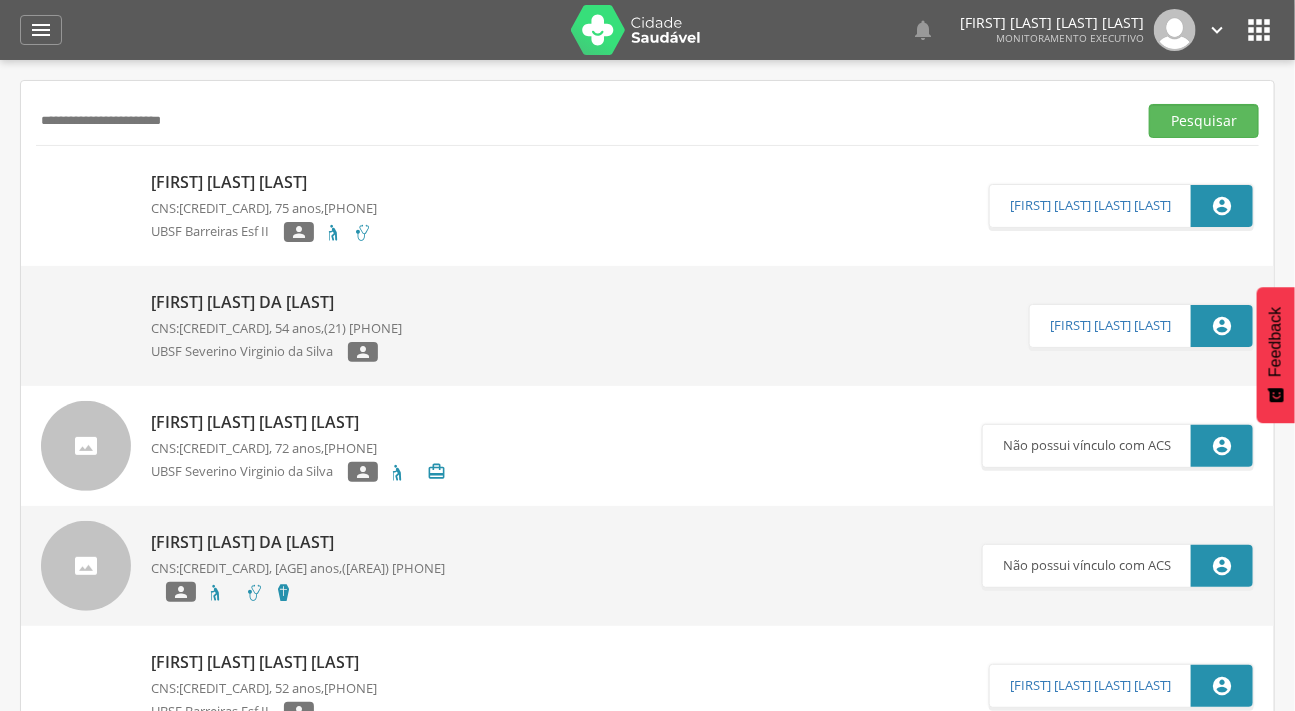 drag, startPoint x: 194, startPoint y: 122, endPoint x: 24, endPoint y: 125, distance: 170.02647 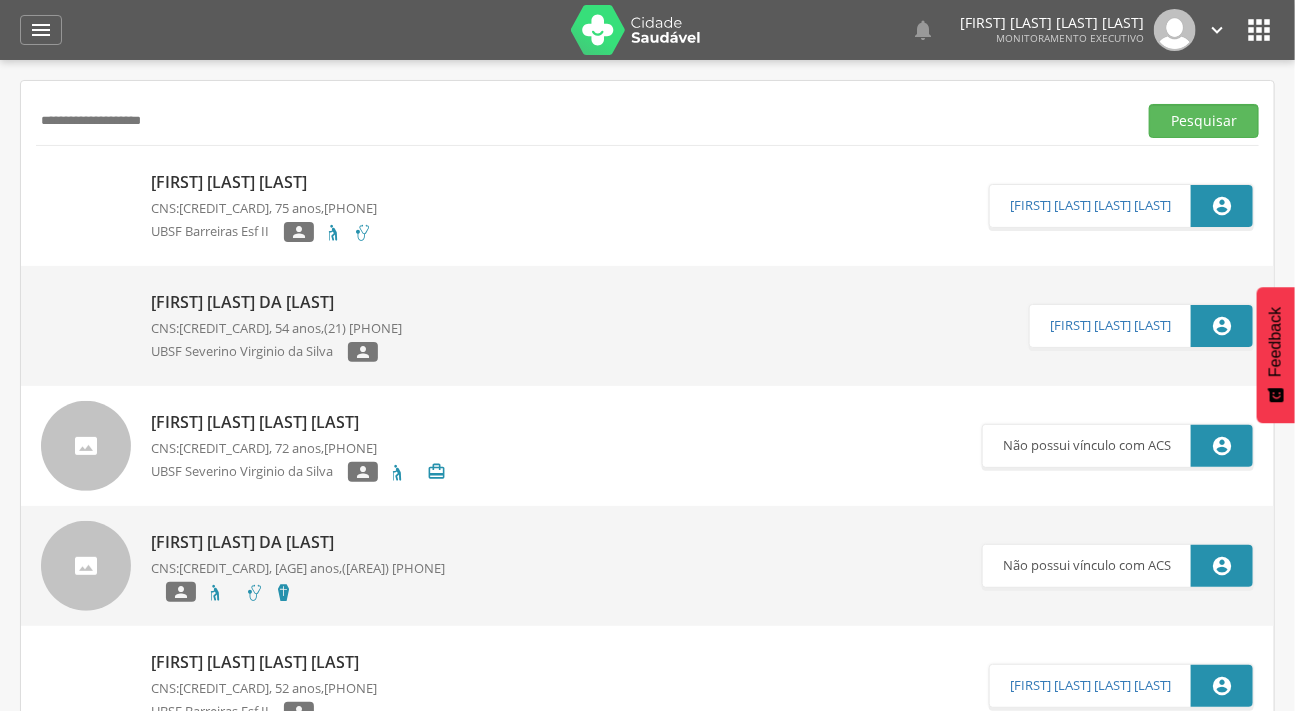 type on "**********" 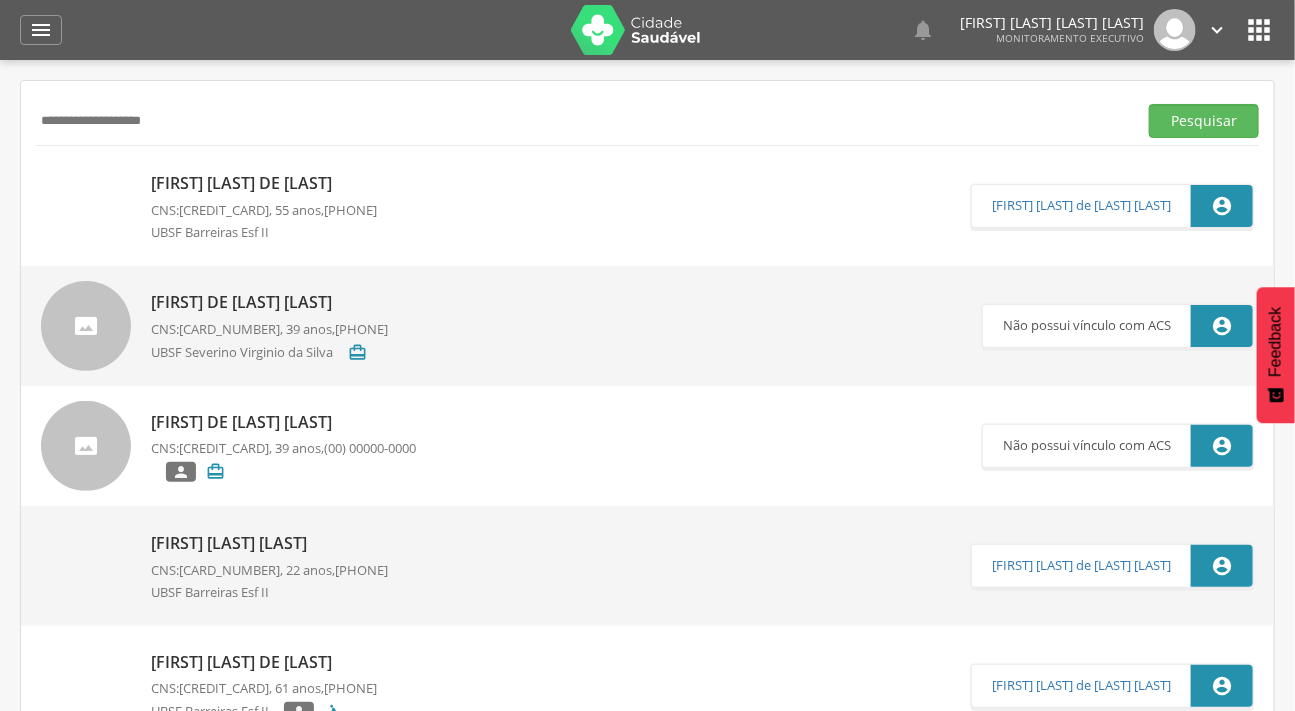 drag, startPoint x: 181, startPoint y: 119, endPoint x: 7, endPoint y: 123, distance: 174.04597 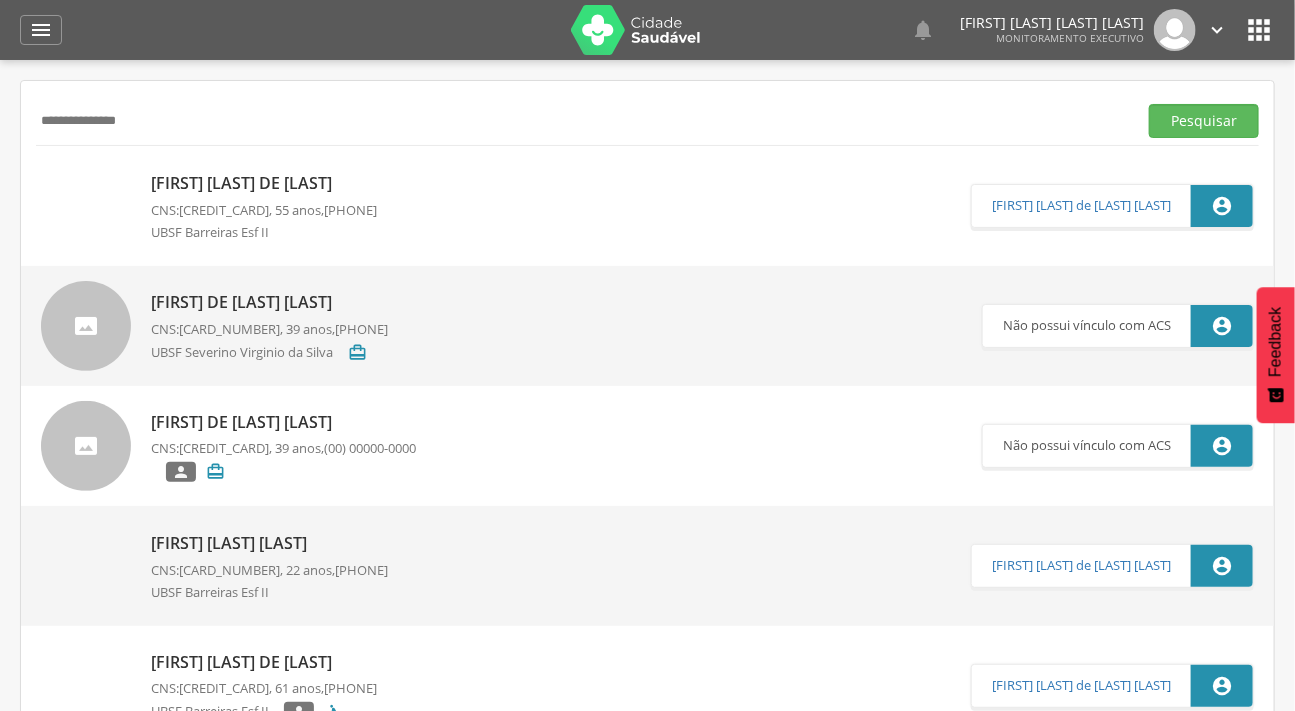 click on "Pesquisar" at bounding box center (1204, 121) 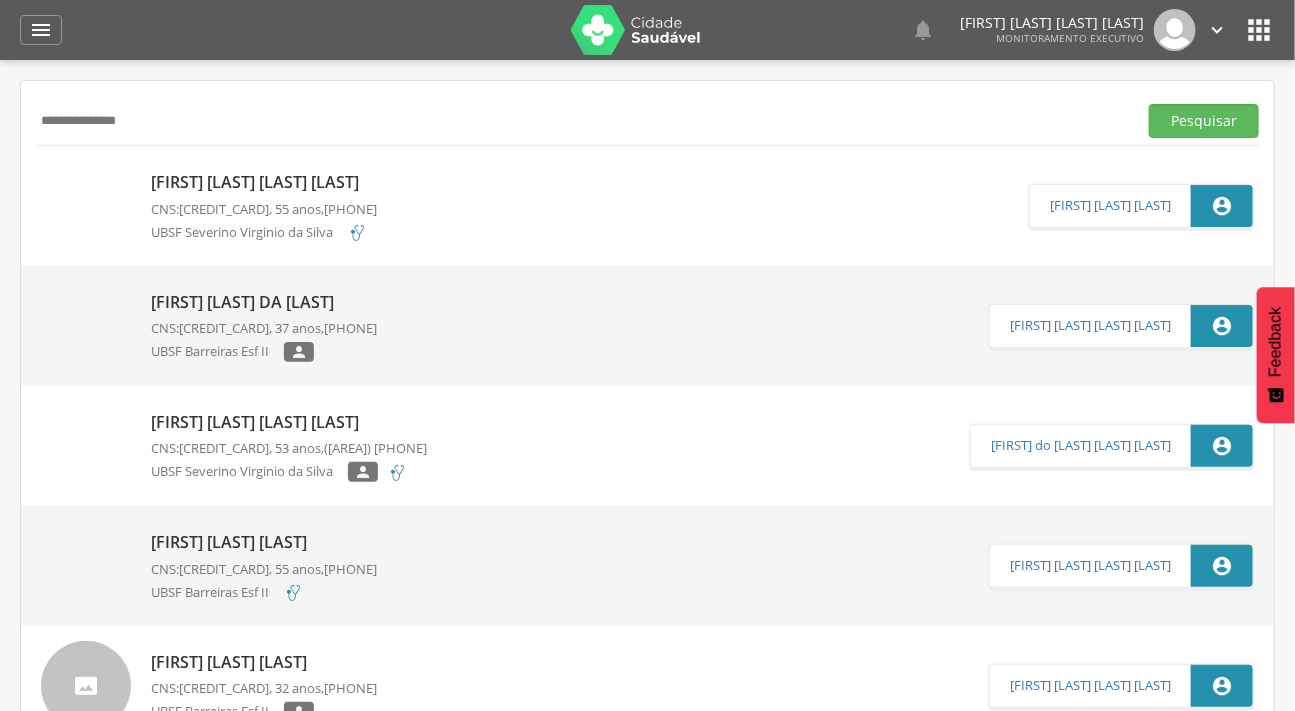 click on "**********" at bounding box center [582, 121] 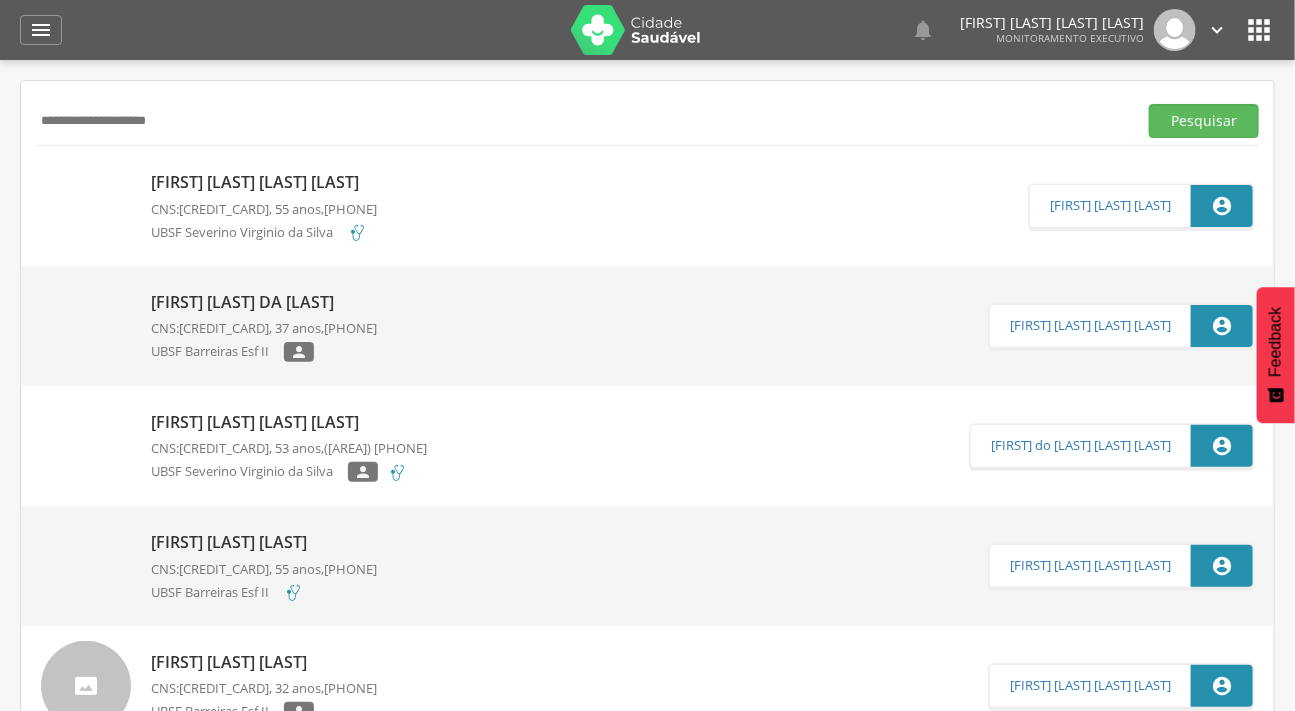 type on "**********" 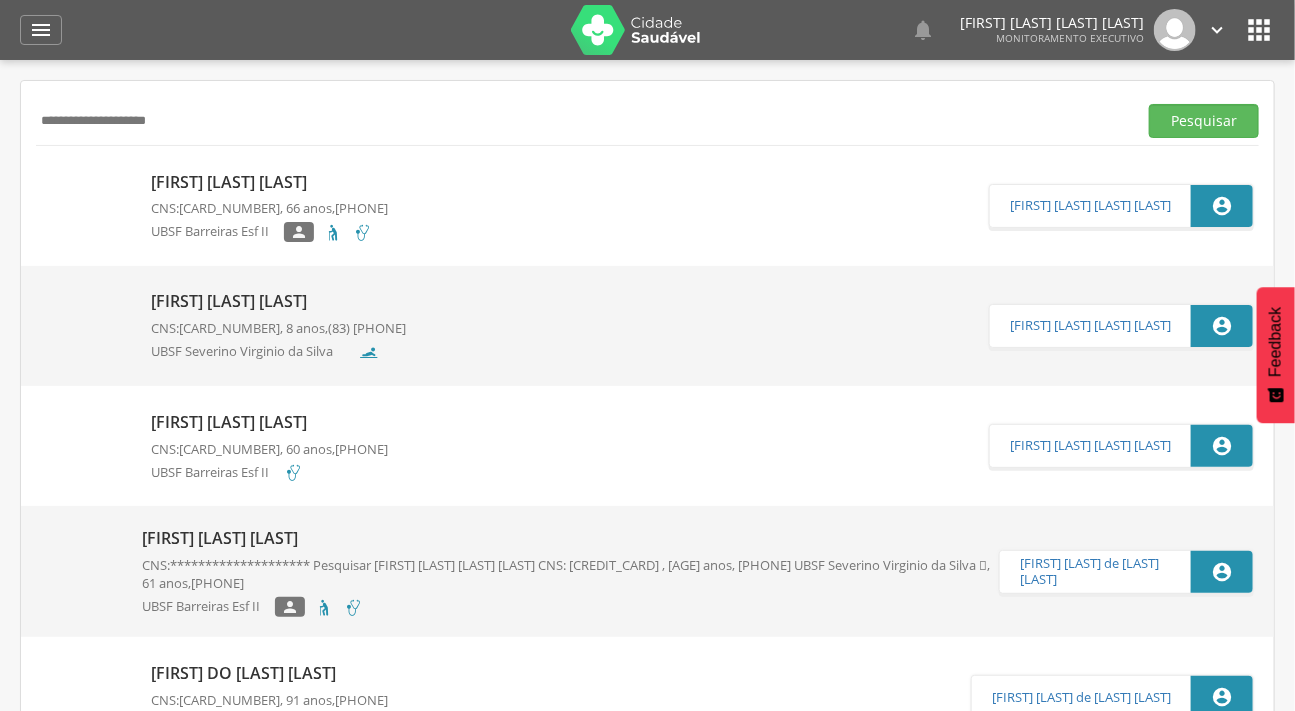 drag, startPoint x: 173, startPoint y: 127, endPoint x: 141, endPoint y: 129, distance: 32.06244 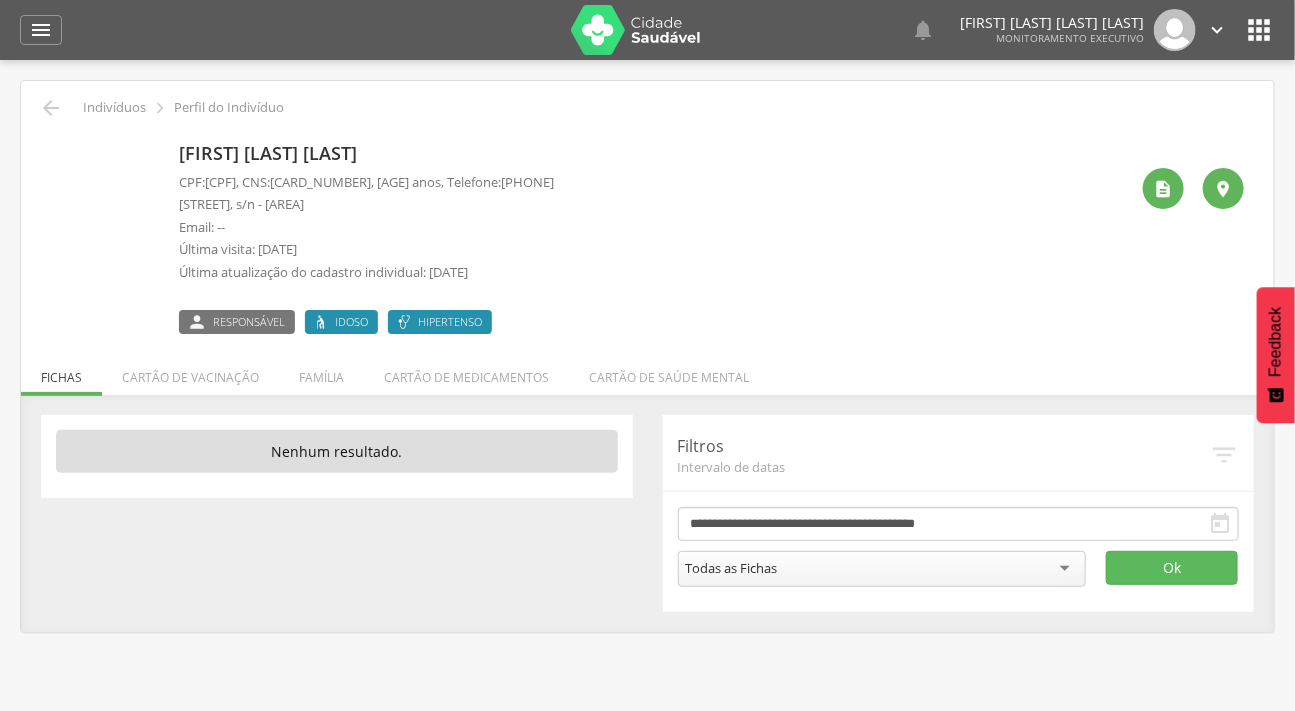 click at bounding box center (51, 146) 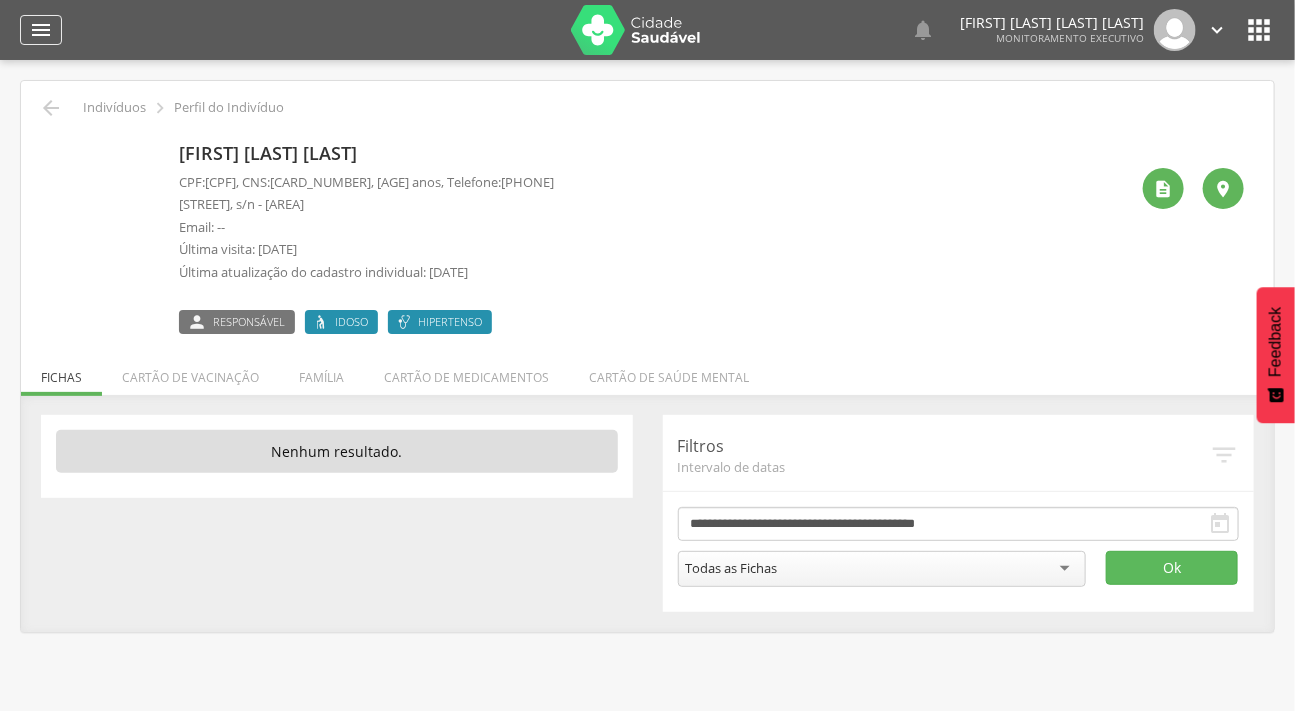 click on "" at bounding box center (41, 30) 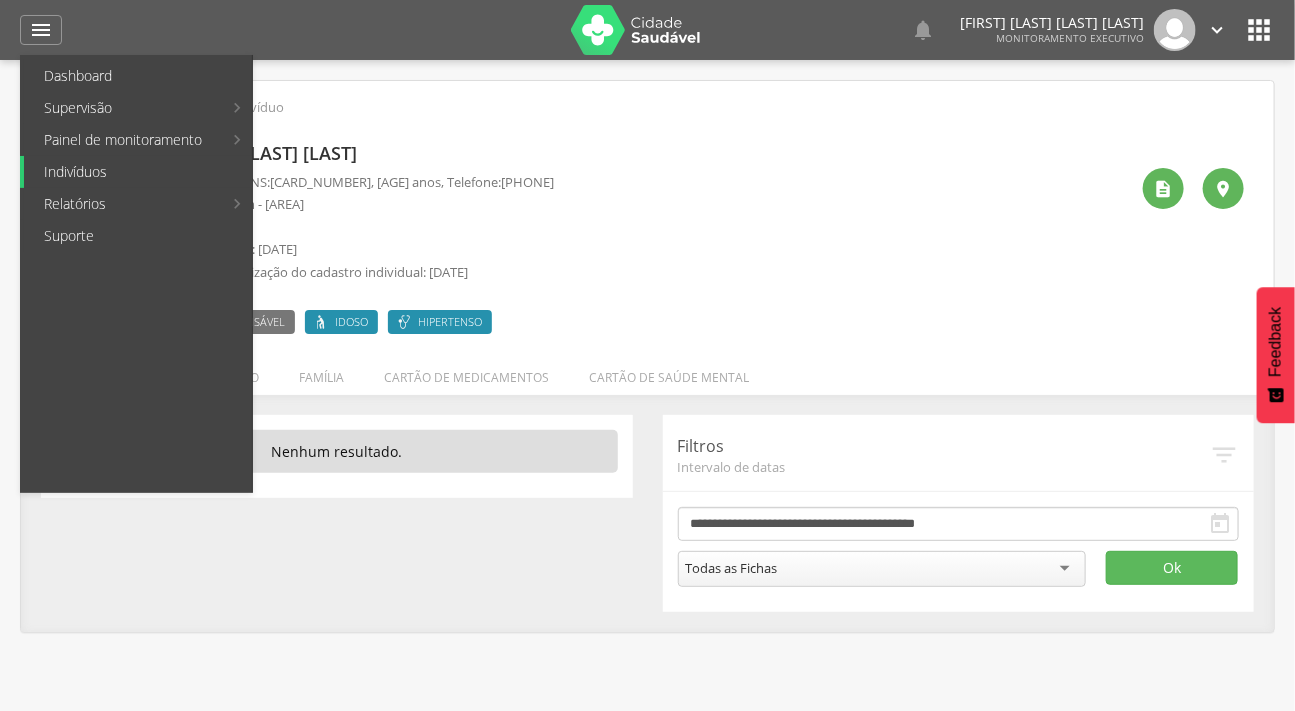 click on "Indivíduos" at bounding box center (138, 172) 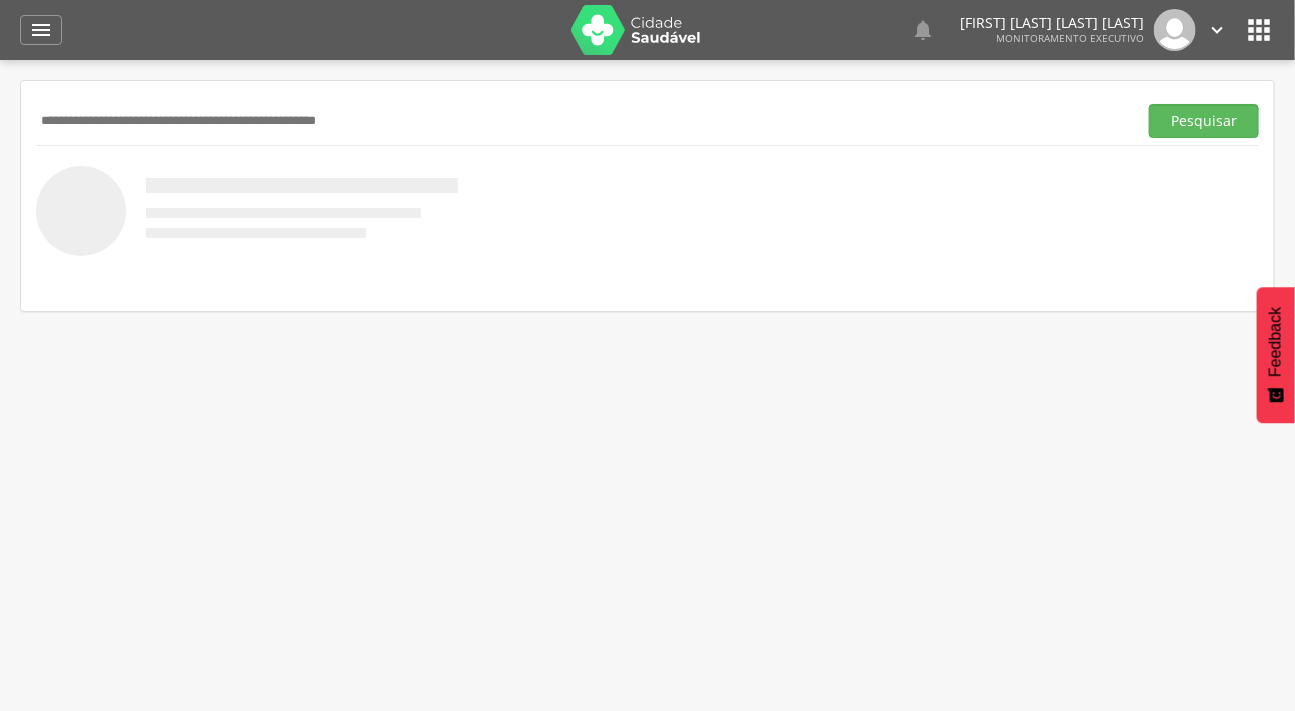 click at bounding box center (582, 121) 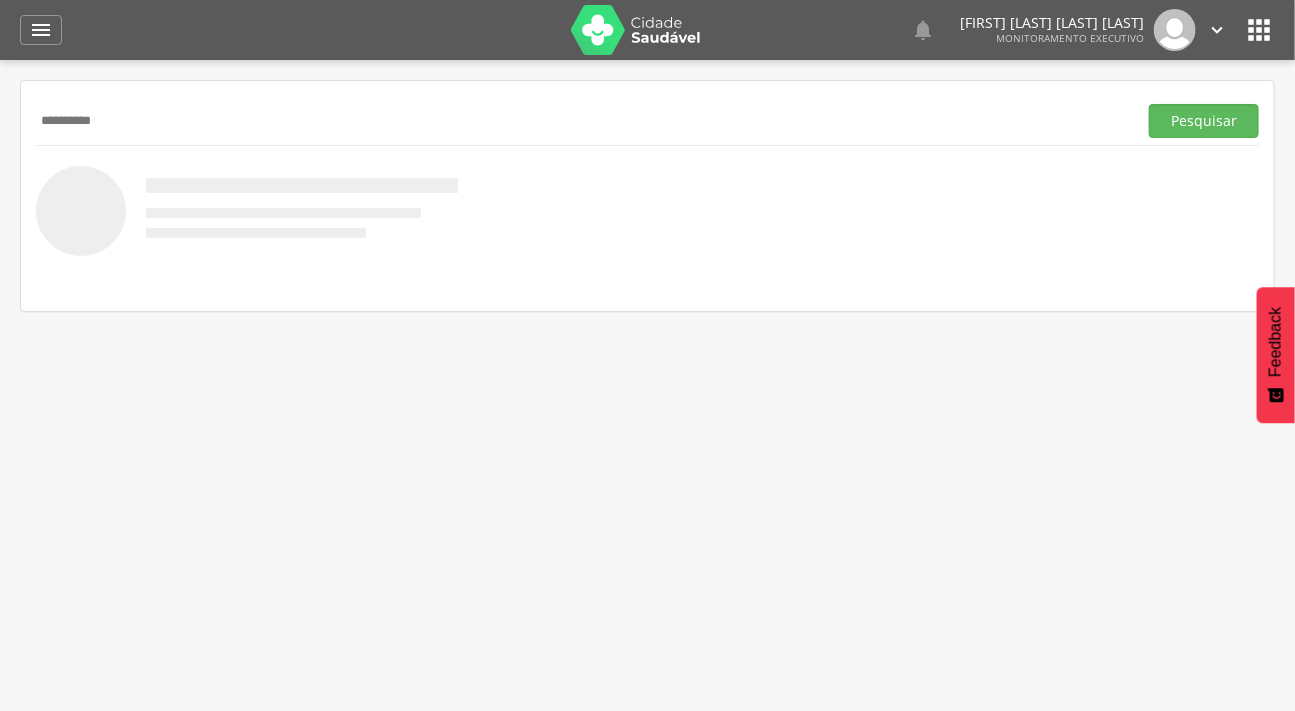 click on "Pesquisar" at bounding box center (1204, 121) 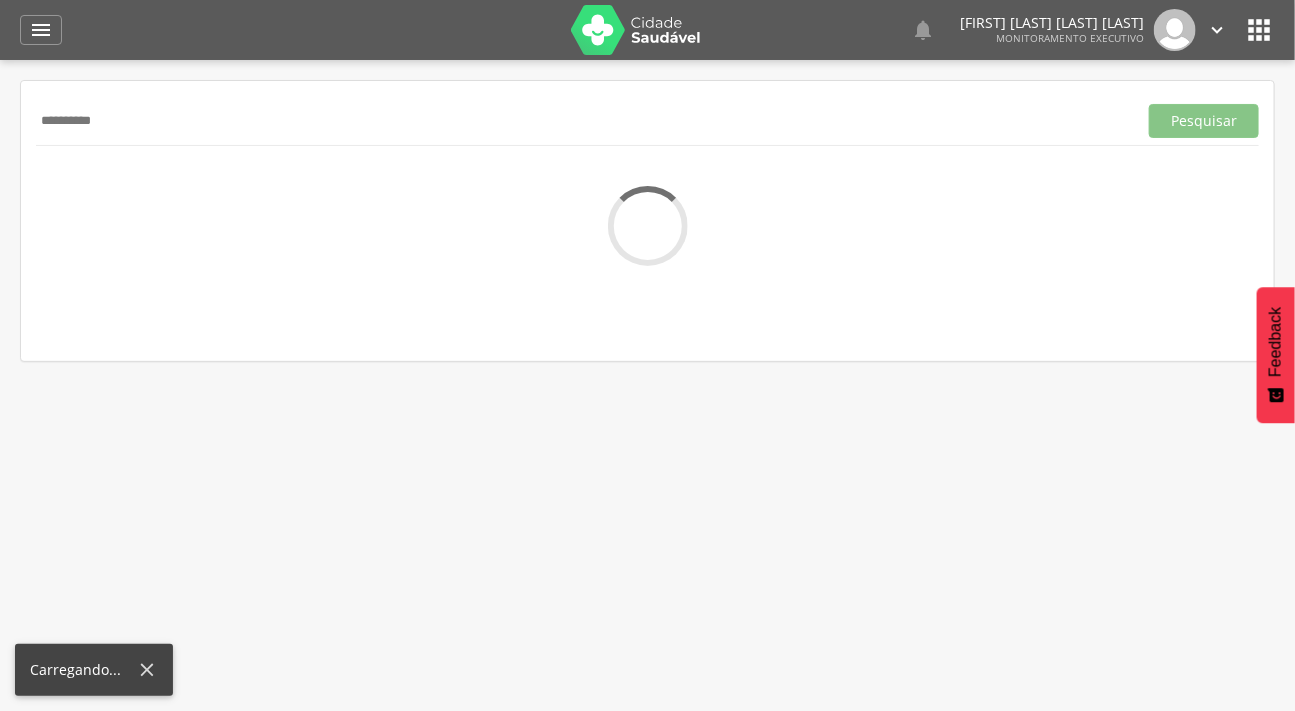 click on "**********" at bounding box center (582, 121) 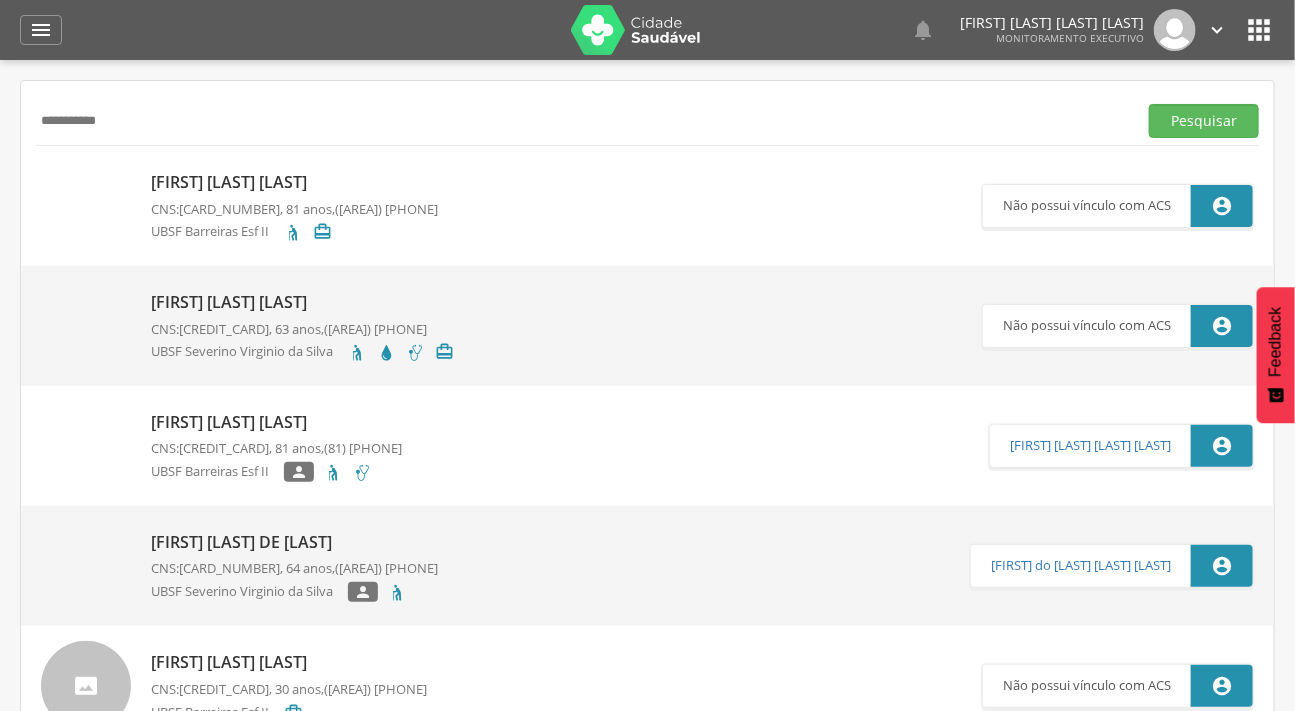 click on "**********" at bounding box center [582, 121] 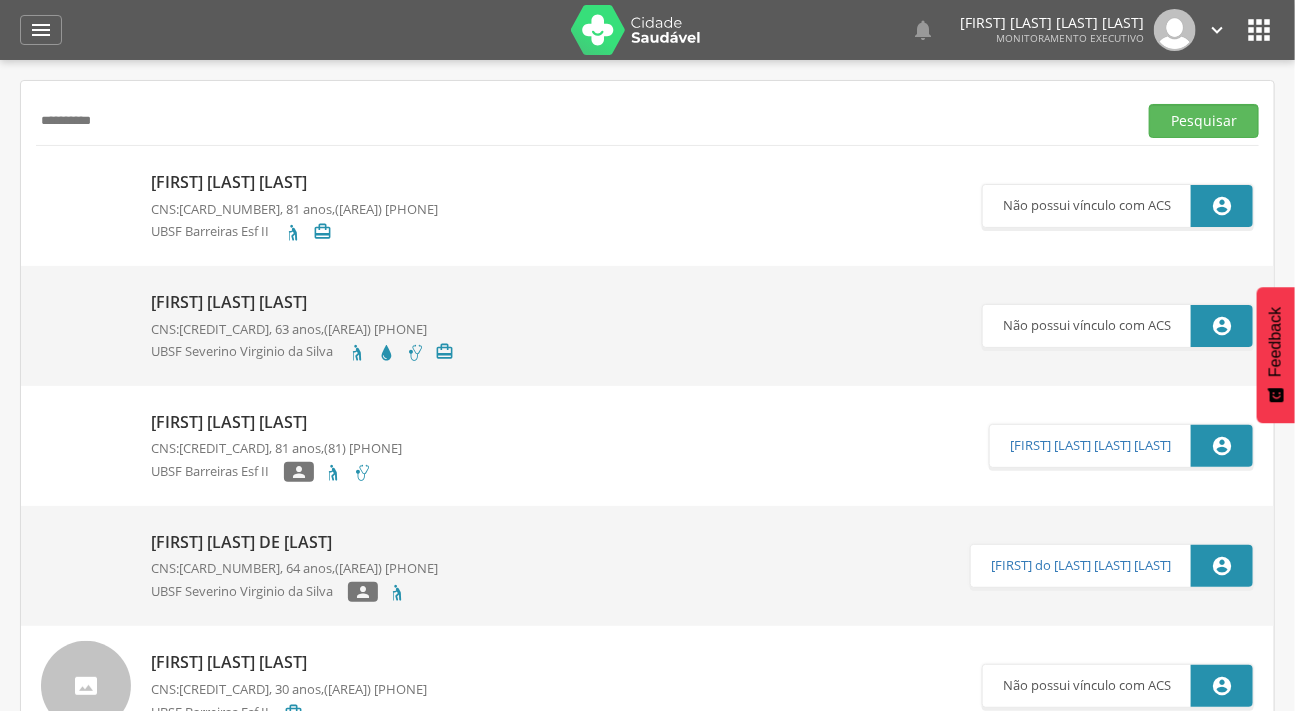 type on "**********" 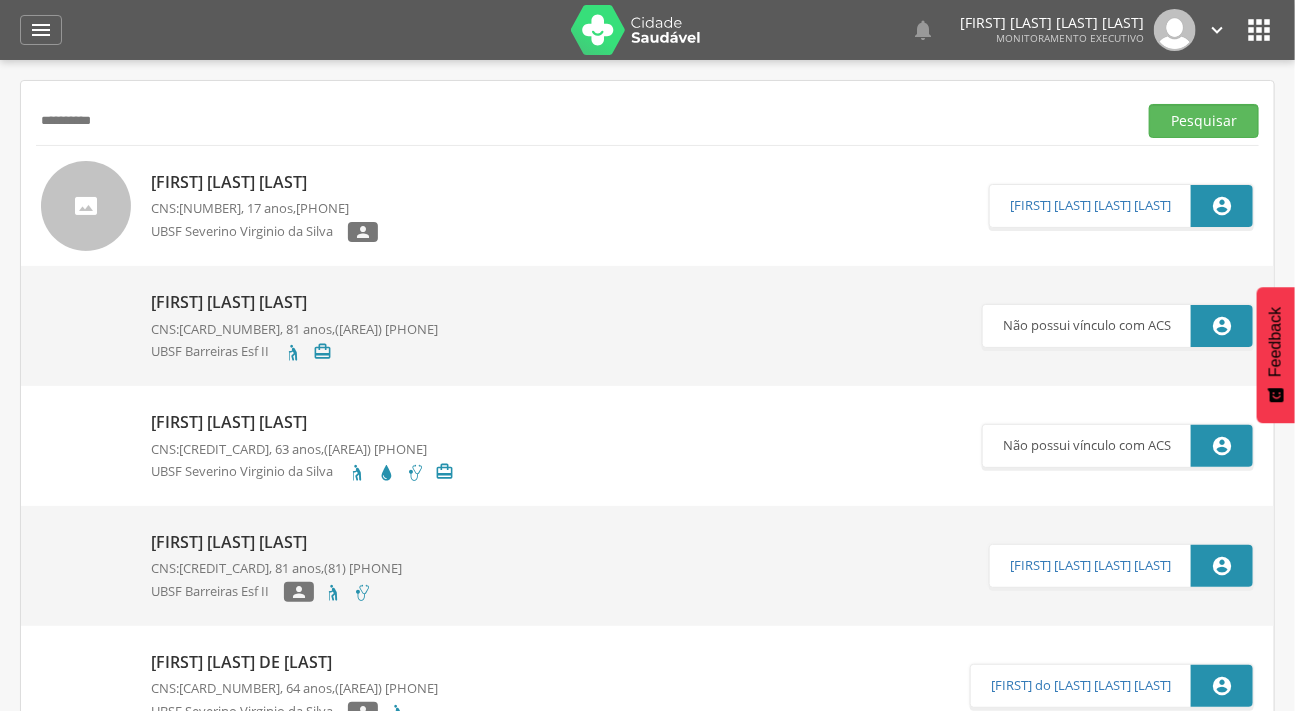 click at bounding box center [86, 206] 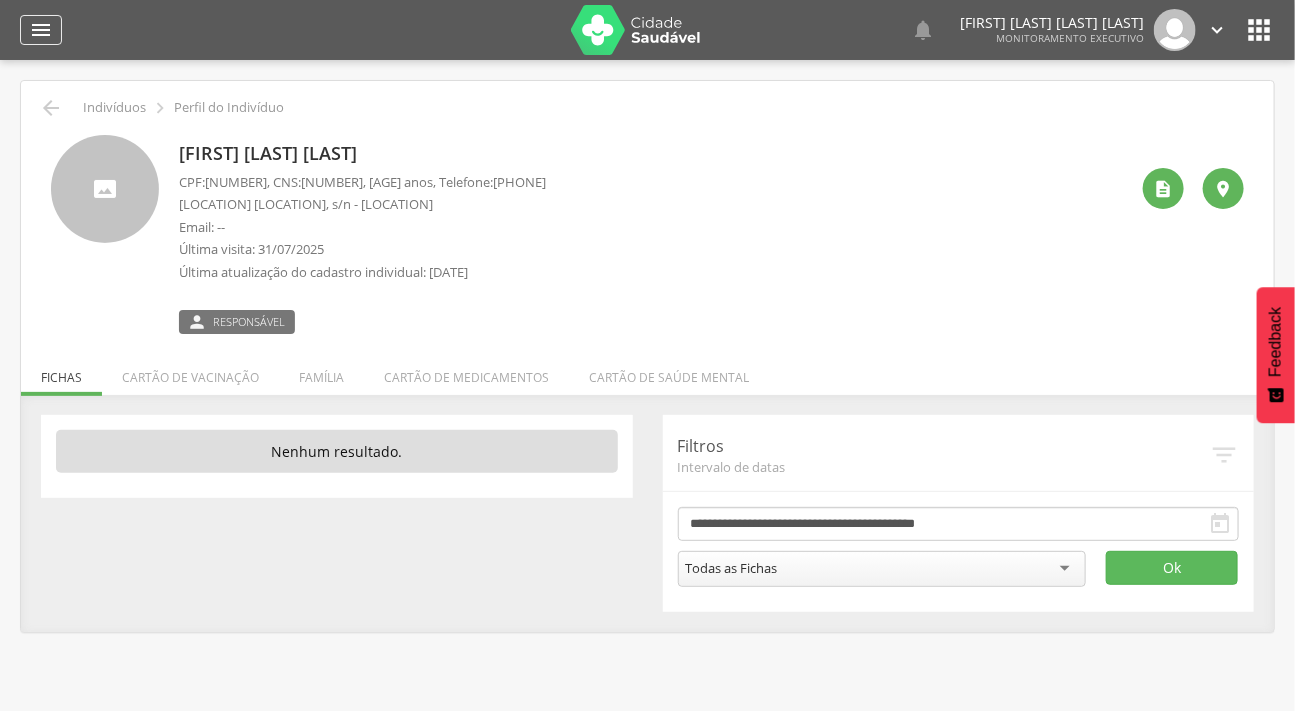click on "" at bounding box center (41, 30) 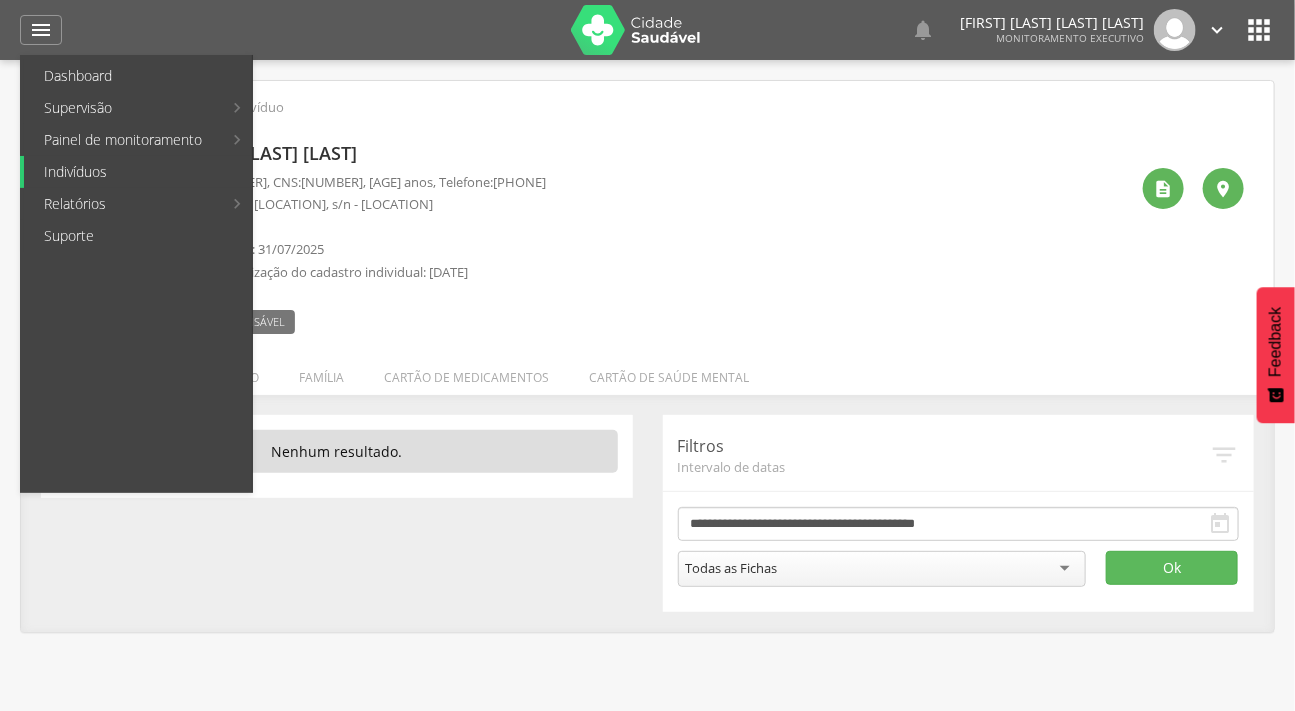 click on "Indivíduos" at bounding box center [138, 172] 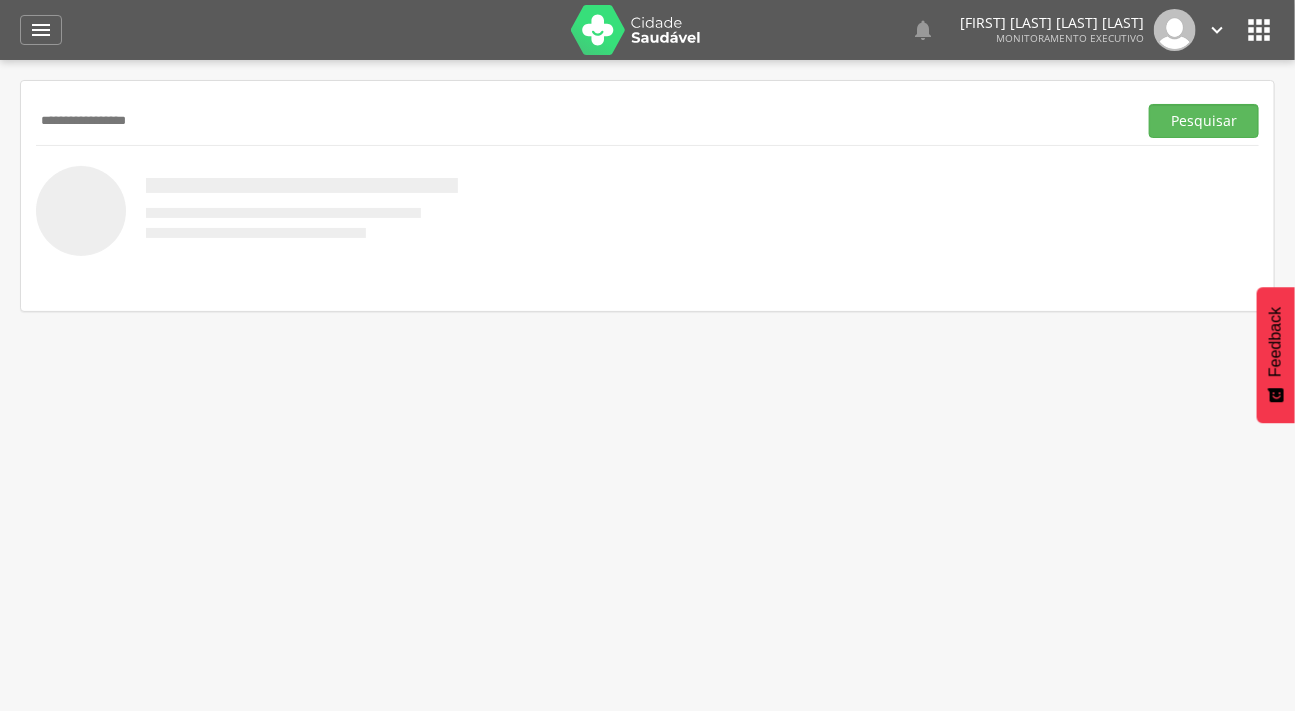 type on "**********" 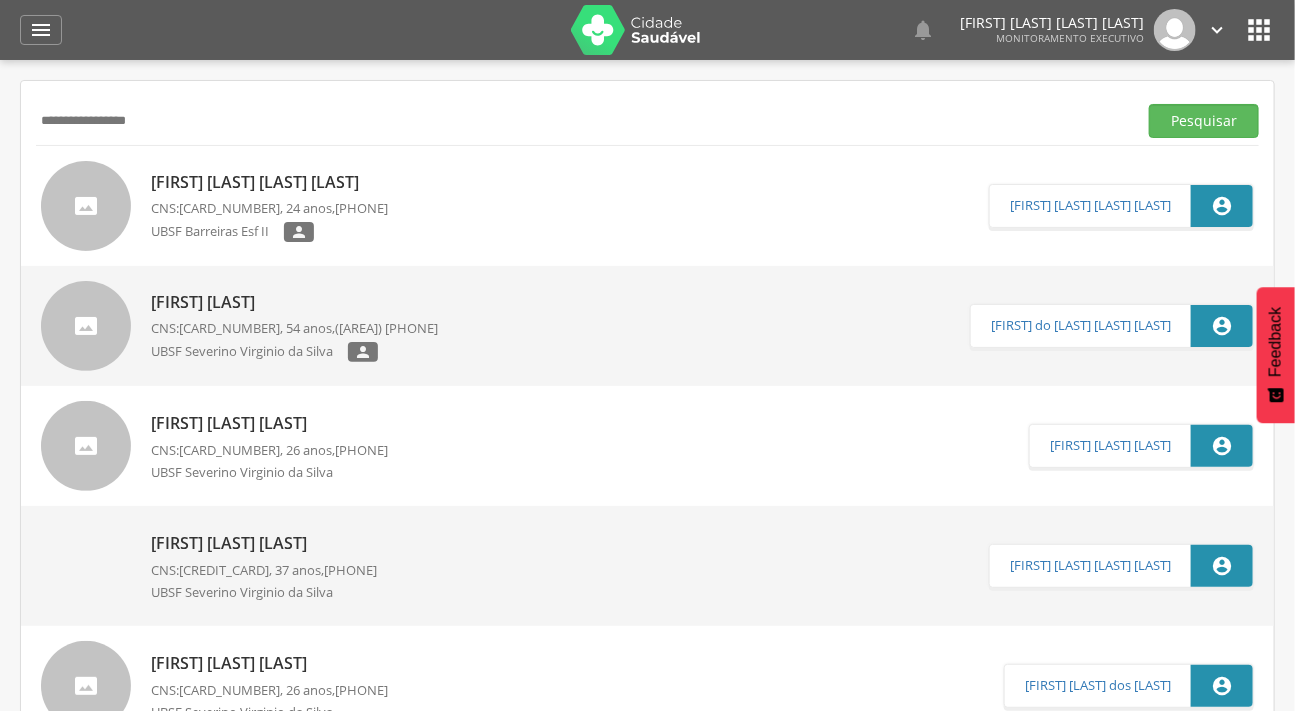 click at bounding box center [86, 206] 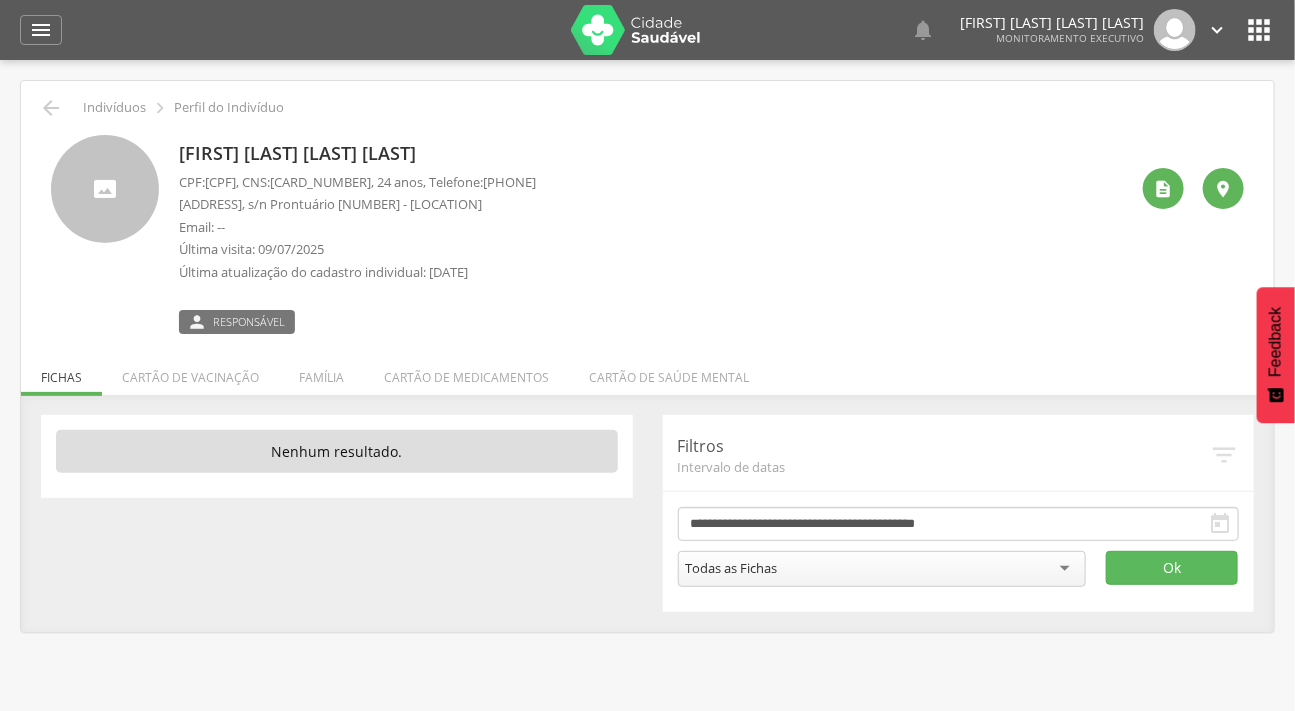 drag, startPoint x: 457, startPoint y: 181, endPoint x: 415, endPoint y: 176, distance: 42.296574 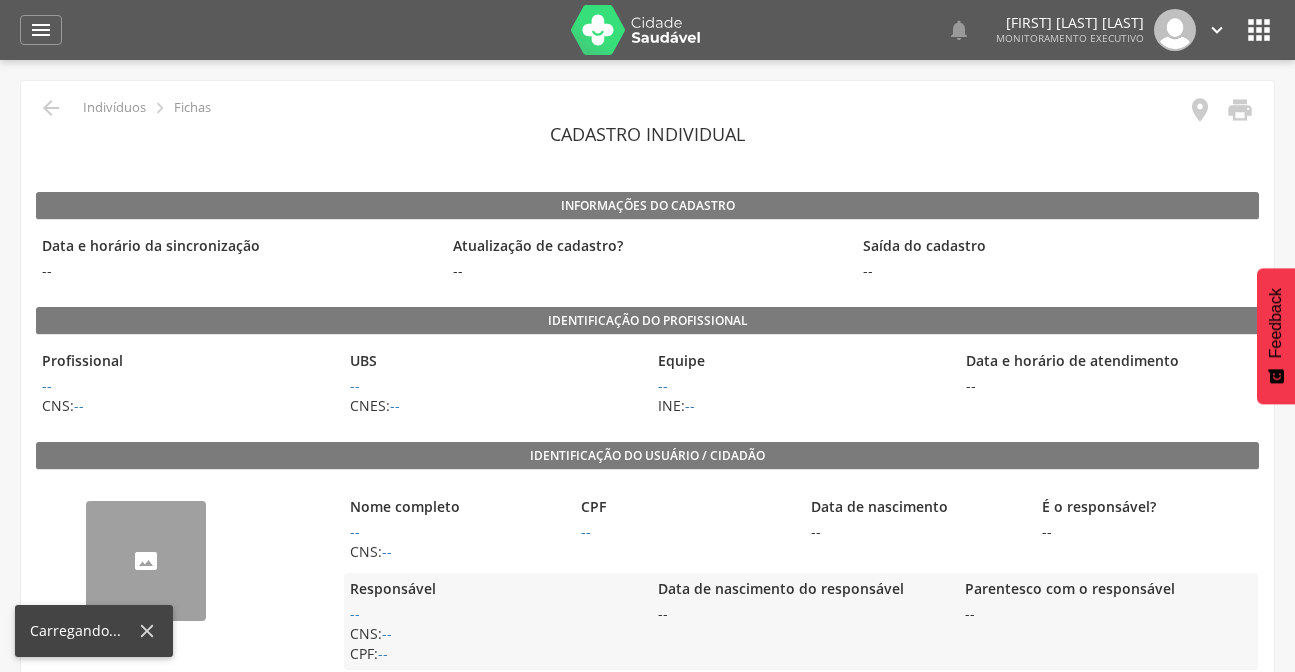 scroll, scrollTop: 0, scrollLeft: 0, axis: both 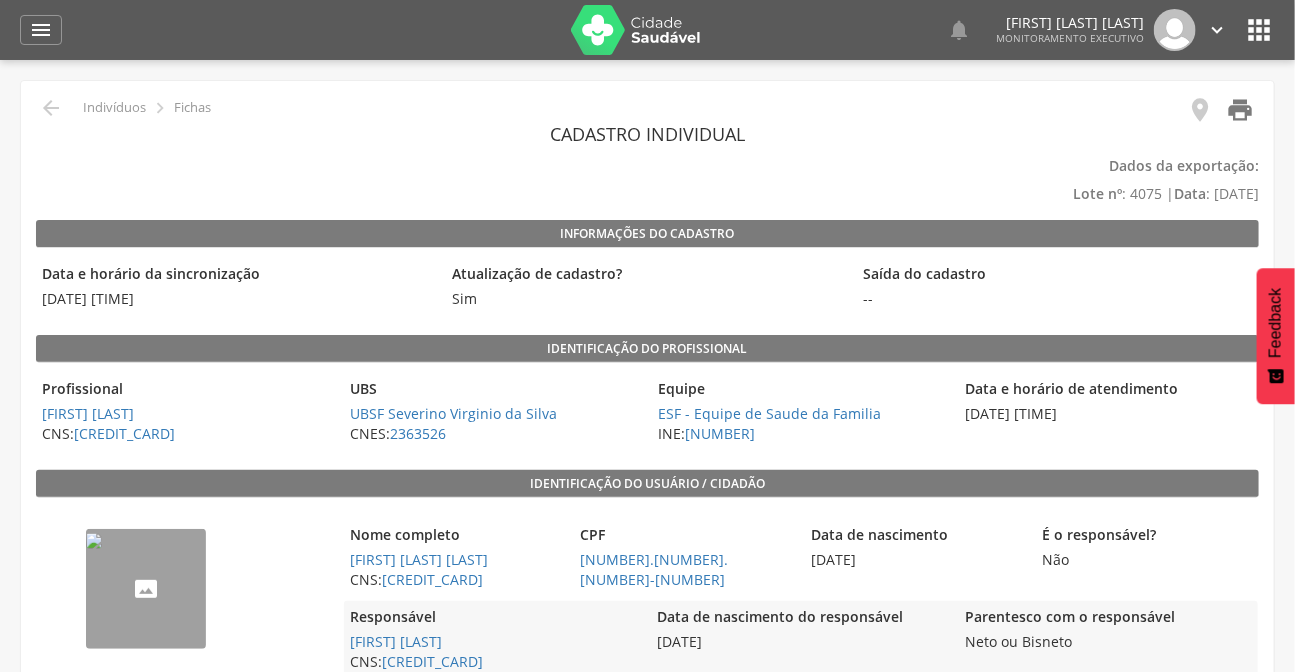 click on "" at bounding box center [1240, 110] 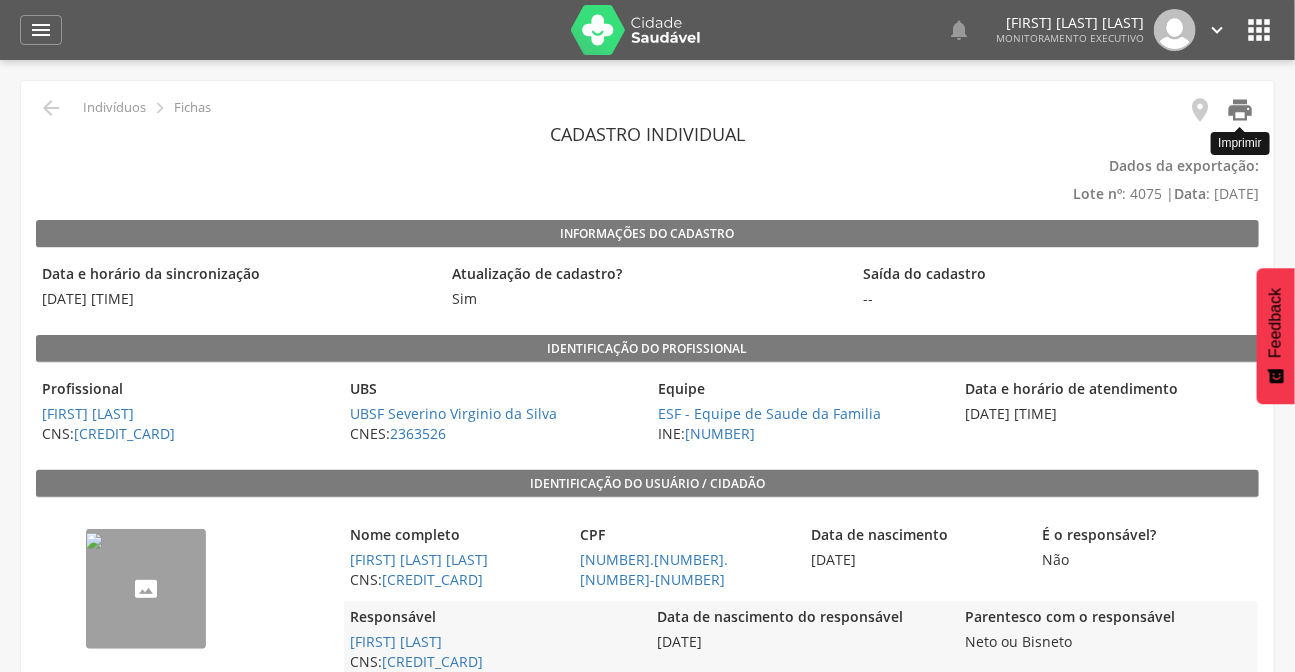click on "" at bounding box center (1240, 110) 